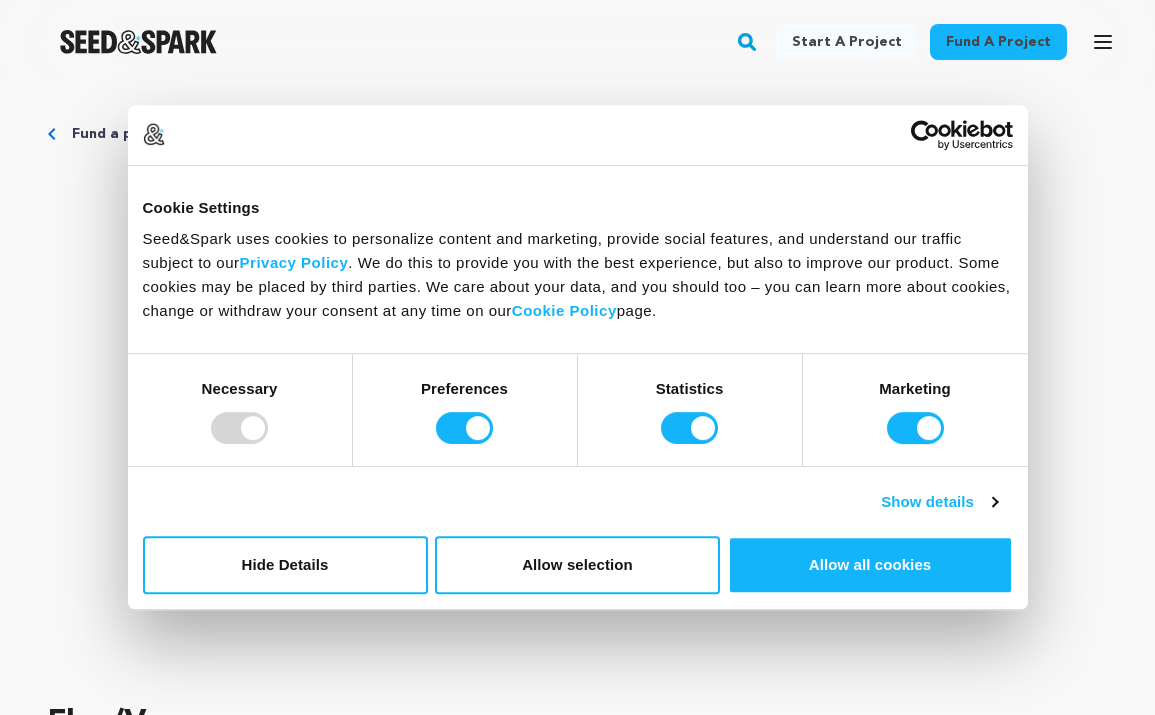 scroll, scrollTop: 0, scrollLeft: 0, axis: both 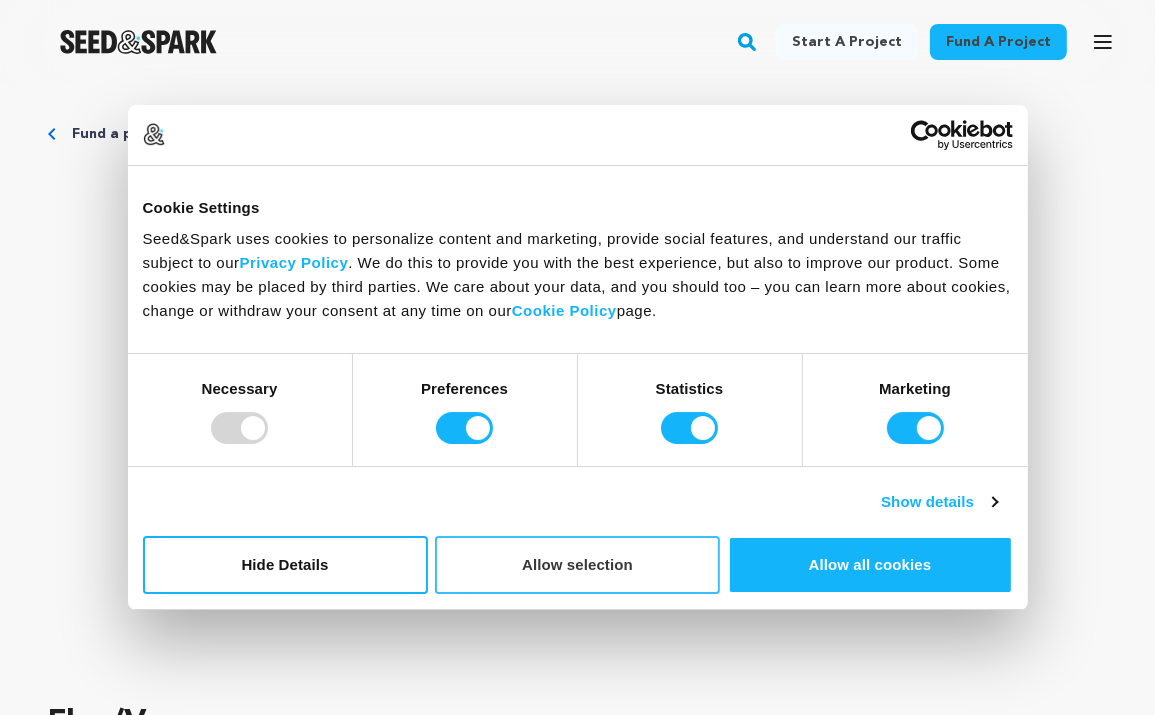 click on "Allow selection" at bounding box center [577, 565] 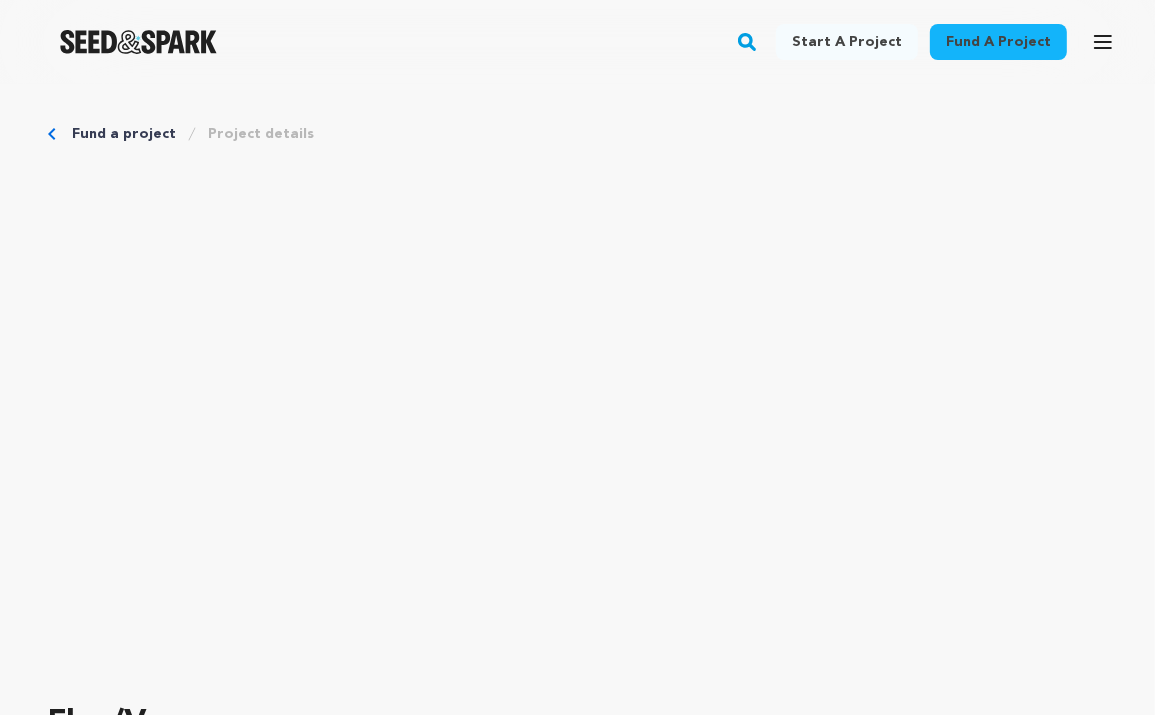click on "Flex/Venus
Los Angeles, California |                                     Film Short
Drama,
Music
Project By
Jac'leen Smith
1
Campaigns
| California, United States" at bounding box center (577, 951) 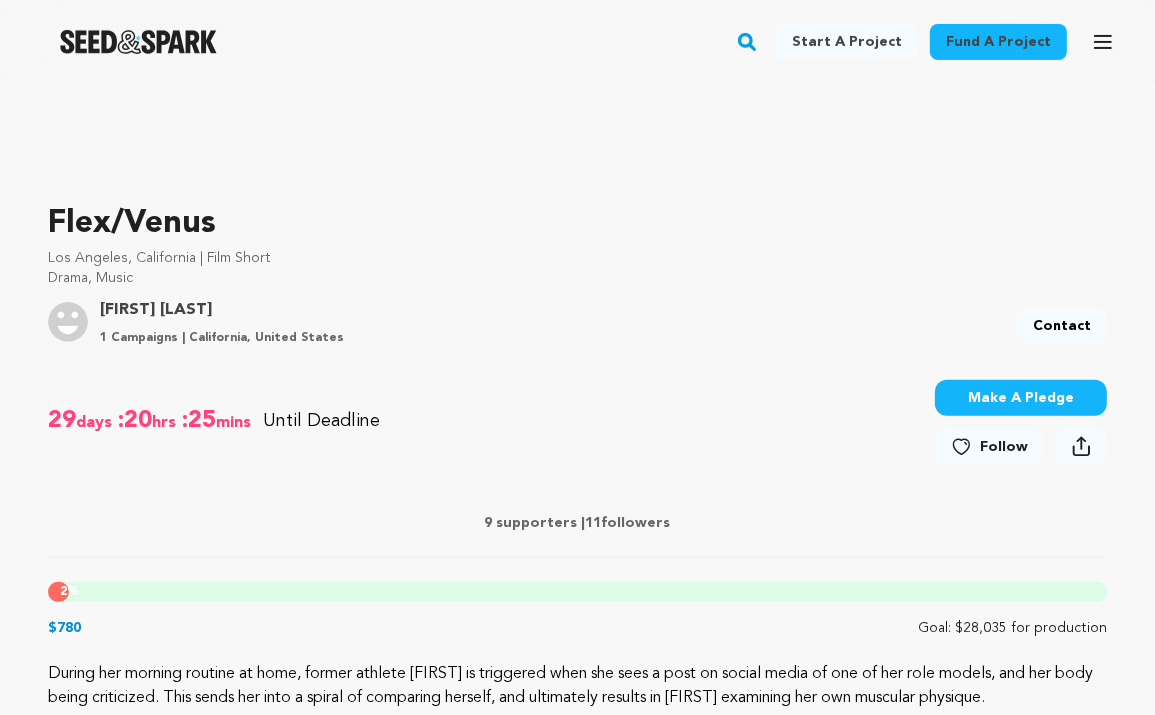 scroll, scrollTop: 666, scrollLeft: 0, axis: vertical 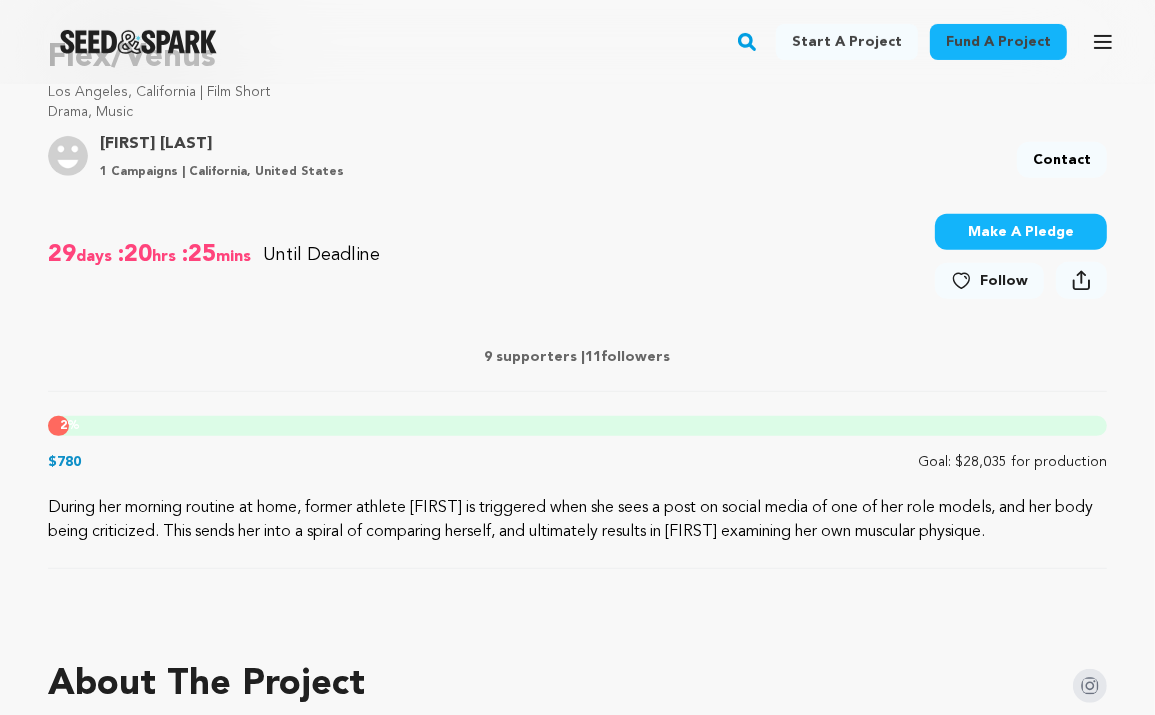 click on "Make A Pledge" at bounding box center (1021, 232) 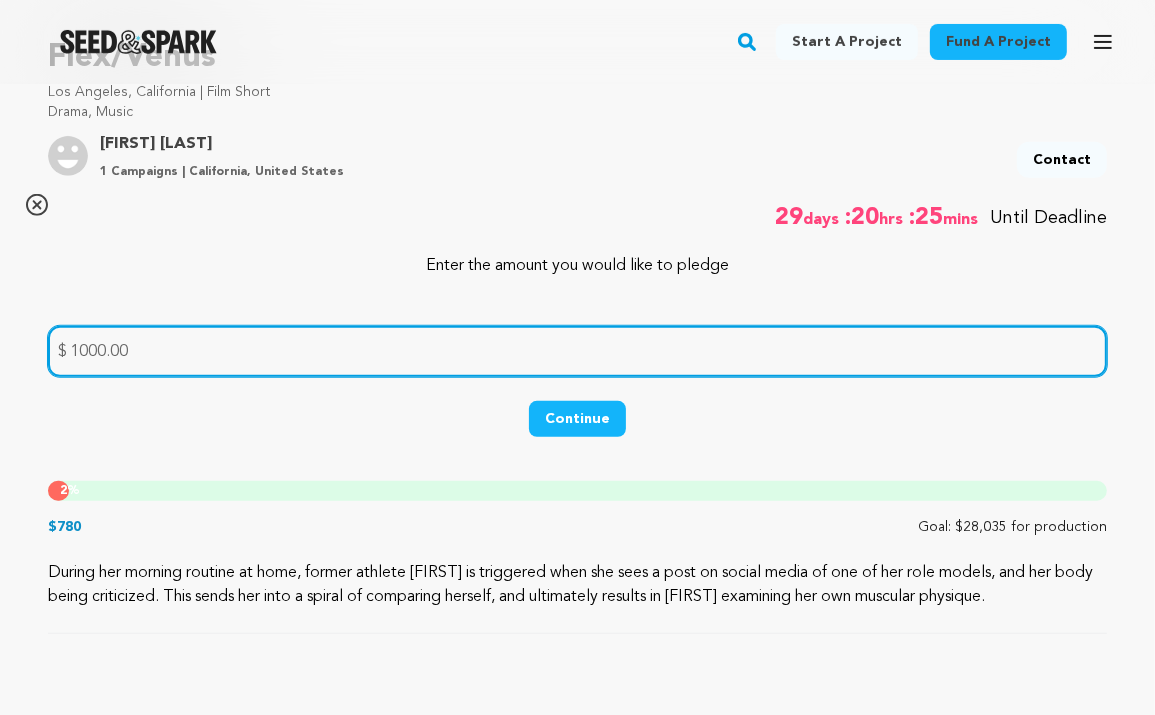 type on "1000.00" 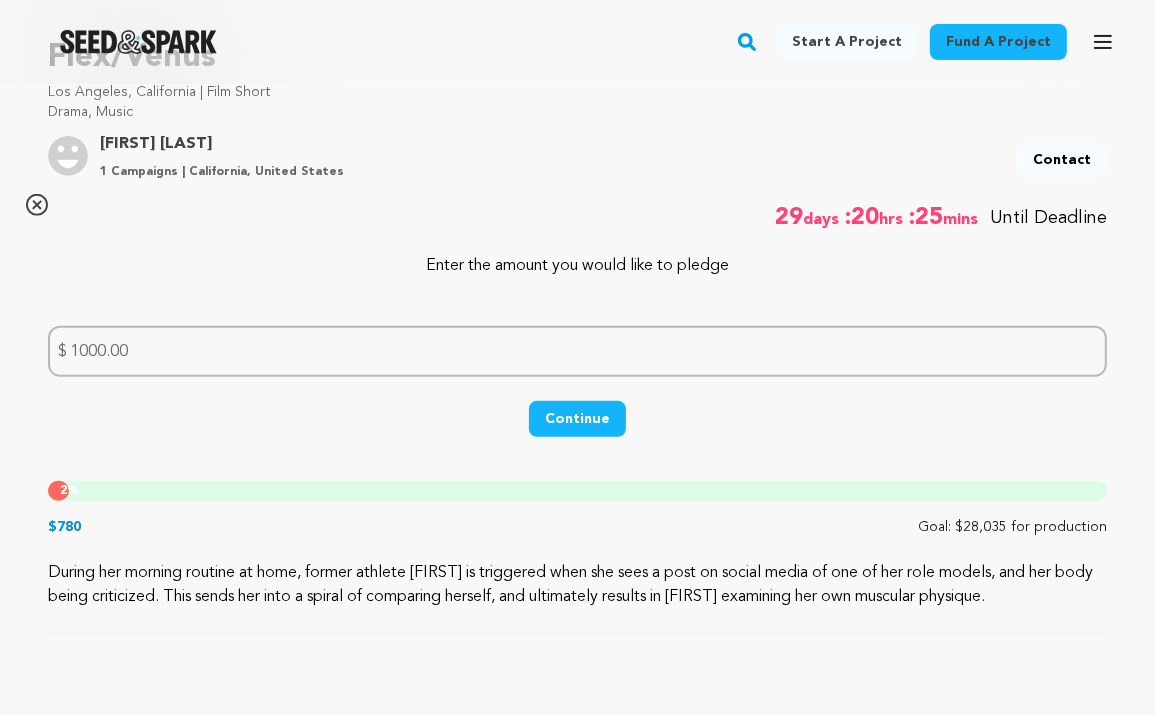 click on "Continue" at bounding box center [577, 419] 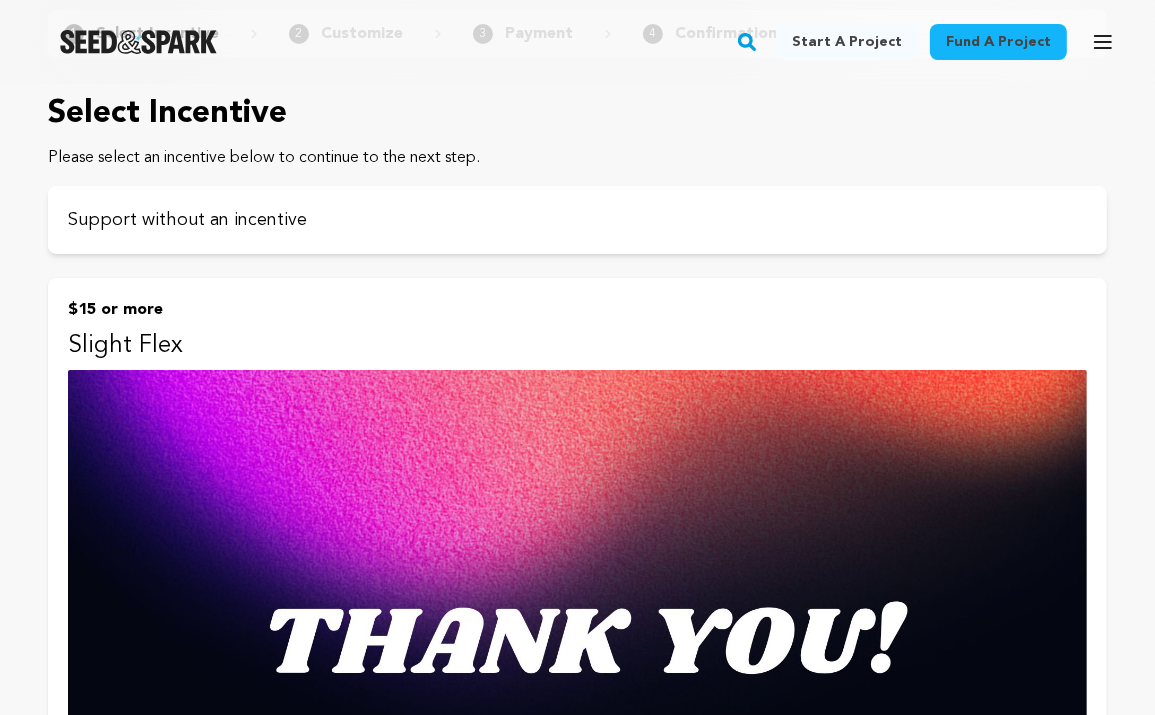 scroll, scrollTop: 0, scrollLeft: 0, axis: both 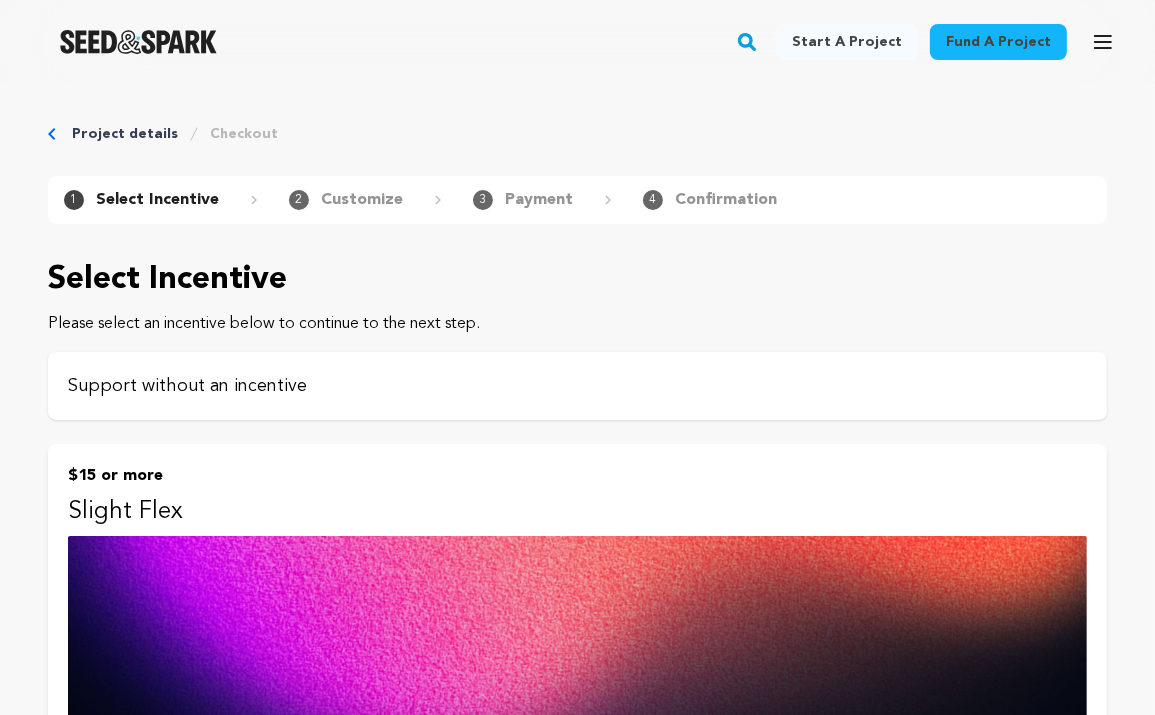 click on "Support without an incentive" at bounding box center [577, 386] 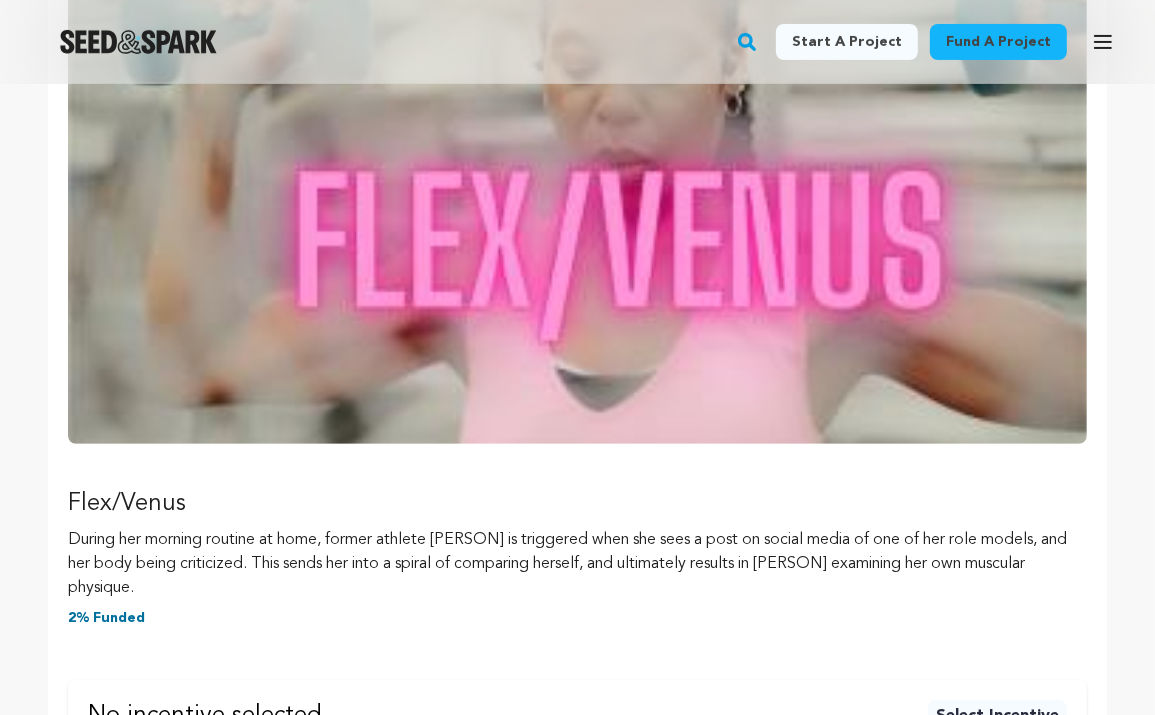 scroll, scrollTop: 833, scrollLeft: 0, axis: vertical 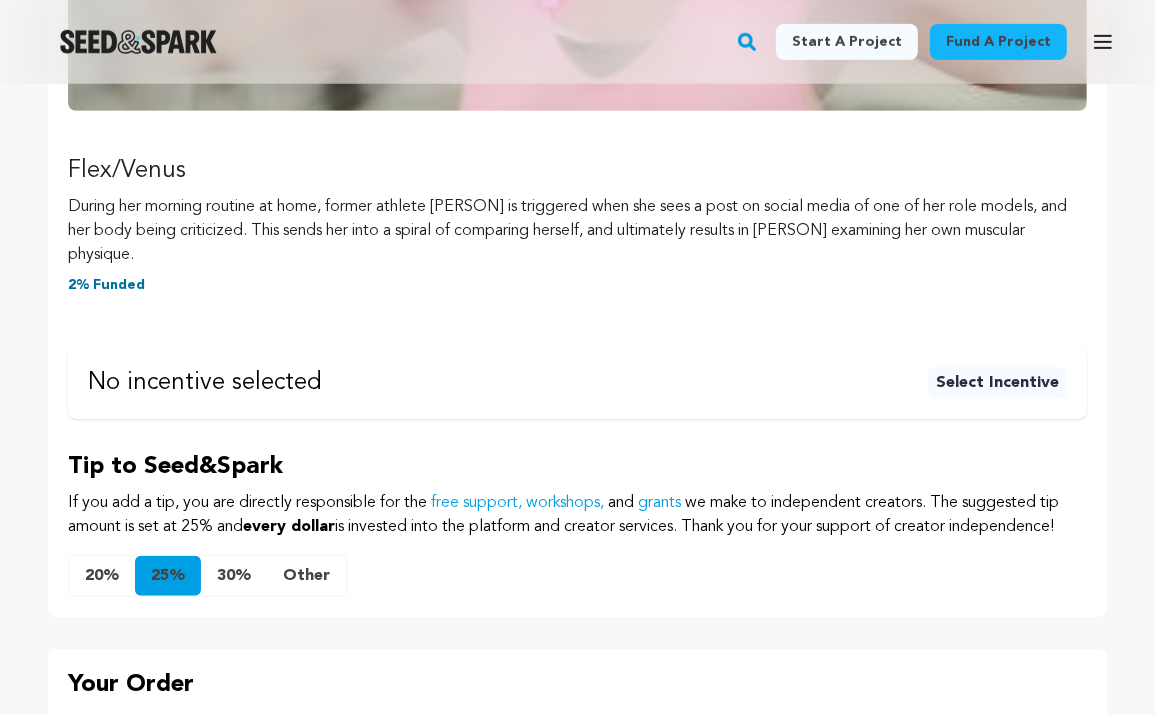 click on "Other" at bounding box center [306, 576] 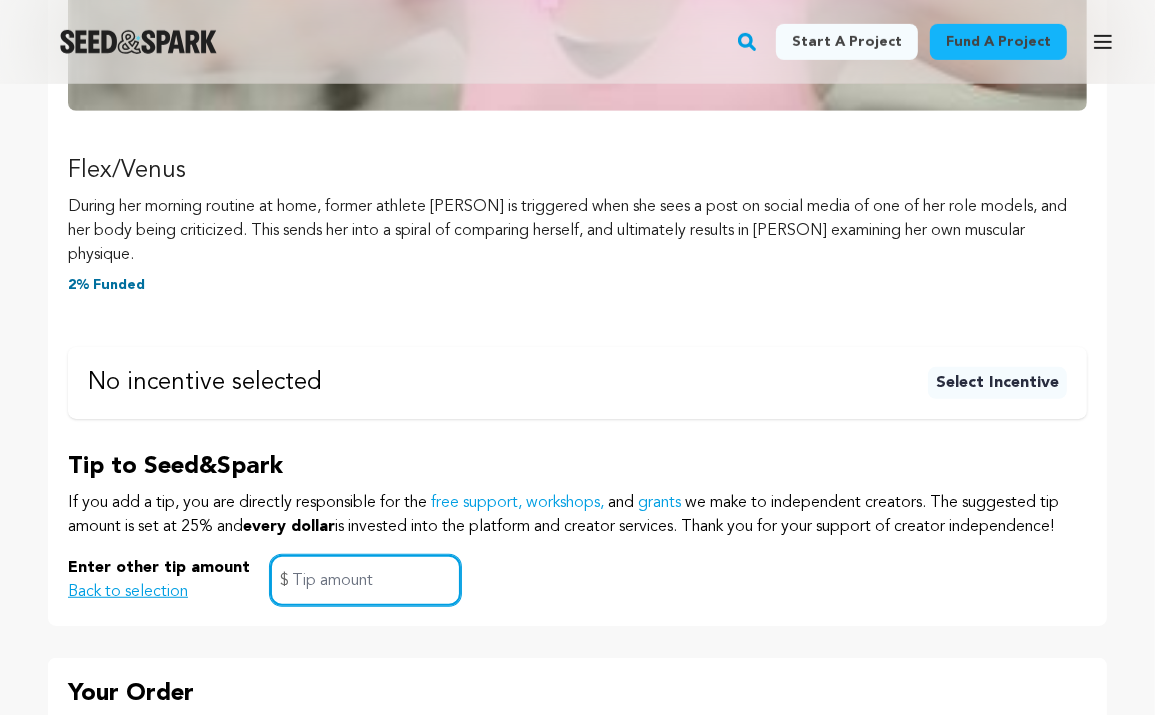click at bounding box center [365, 580] 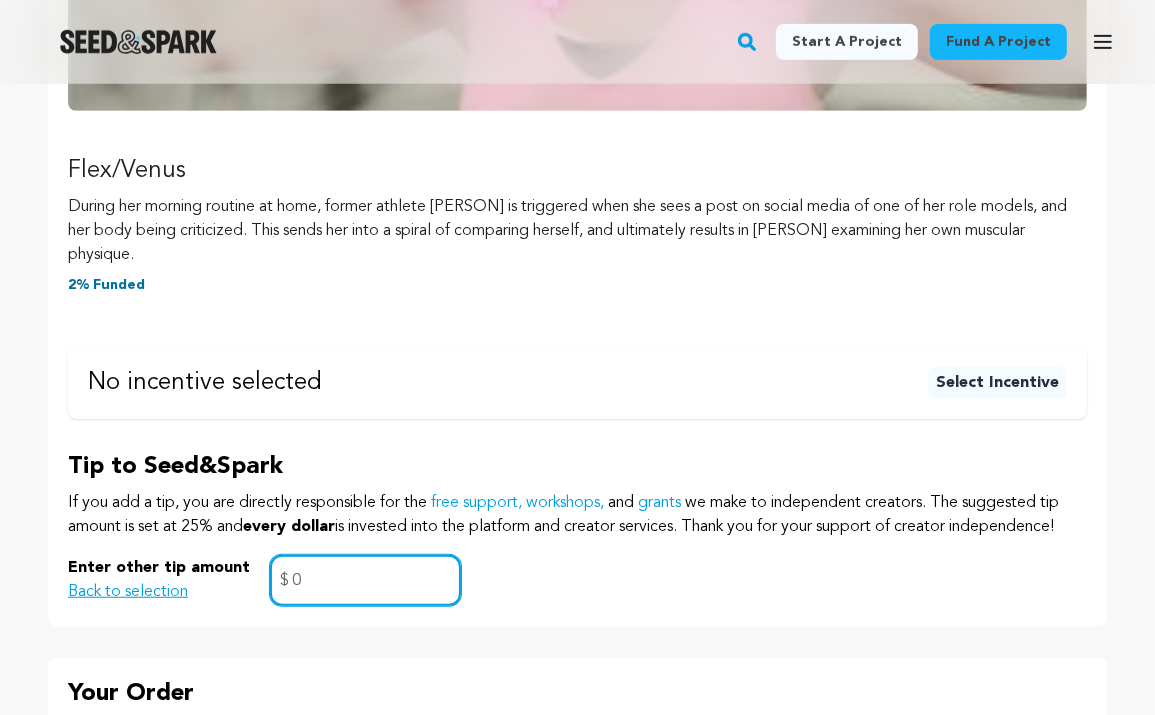type on "0" 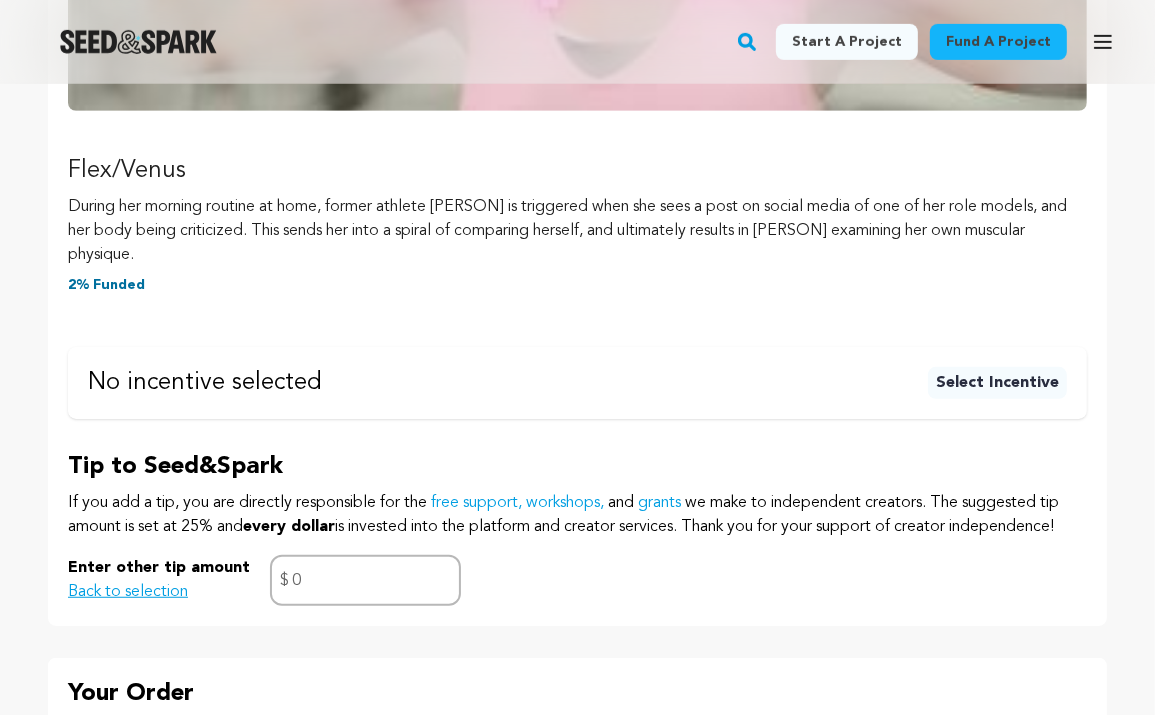 click on "Pledge Summary
Flex/Venus
During her morning routine  at home, former athlete VENUS is triggered when she sees a post on social media of one of her role models, and her body being criticized. This sends her into a spiral of comparing herself, and ultimately results in Venus examining her own muscular physique.
2% Funded
No incentive selected
Select Incentive
0" at bounding box center (577, 24) 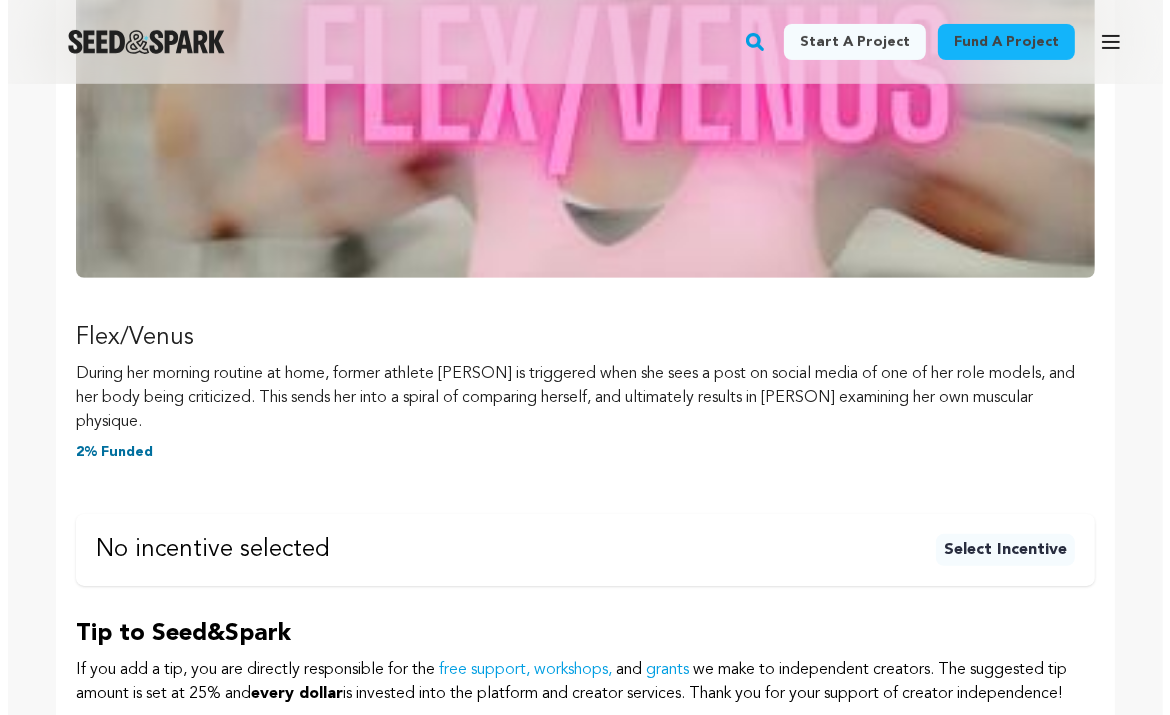 scroll, scrollTop: 1166, scrollLeft: 0, axis: vertical 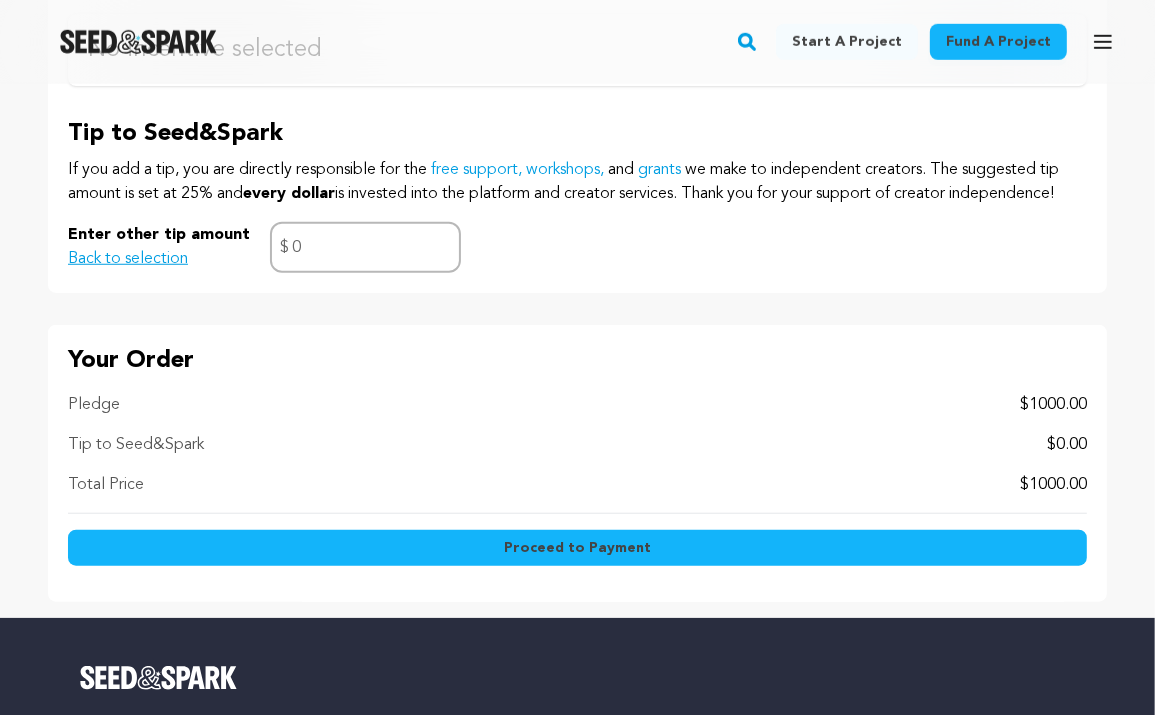 click on "Proceed to Payment" at bounding box center [577, 548] 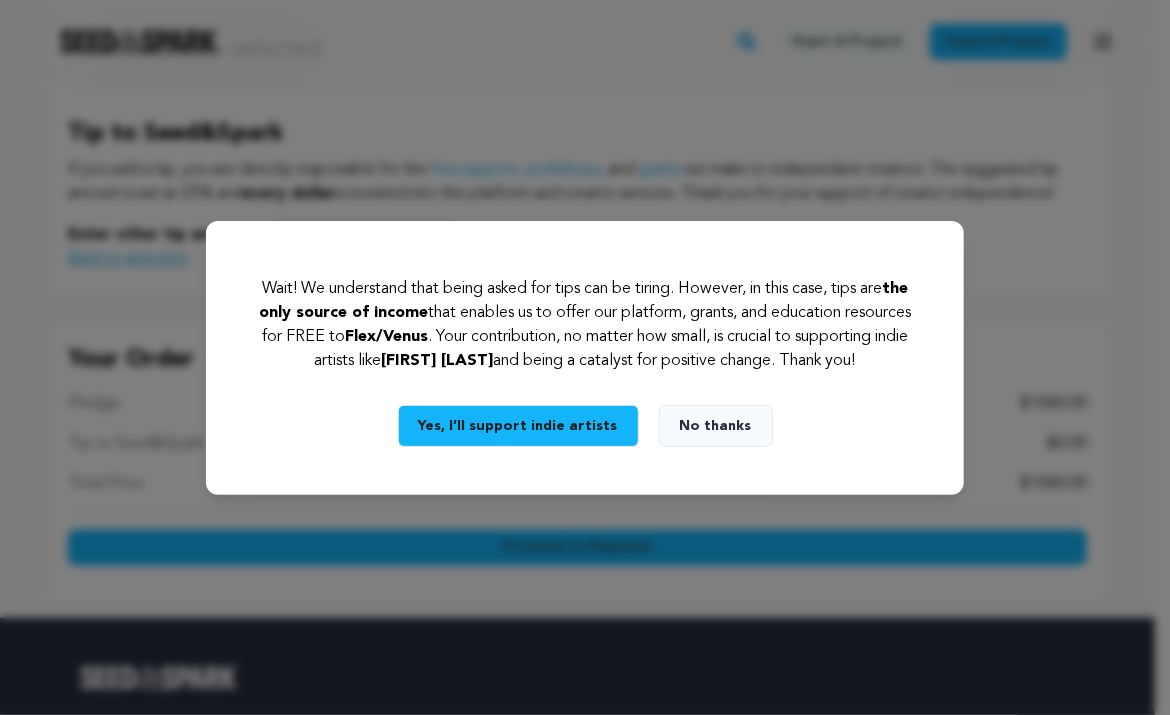 click on "No thanks" at bounding box center (716, 426) 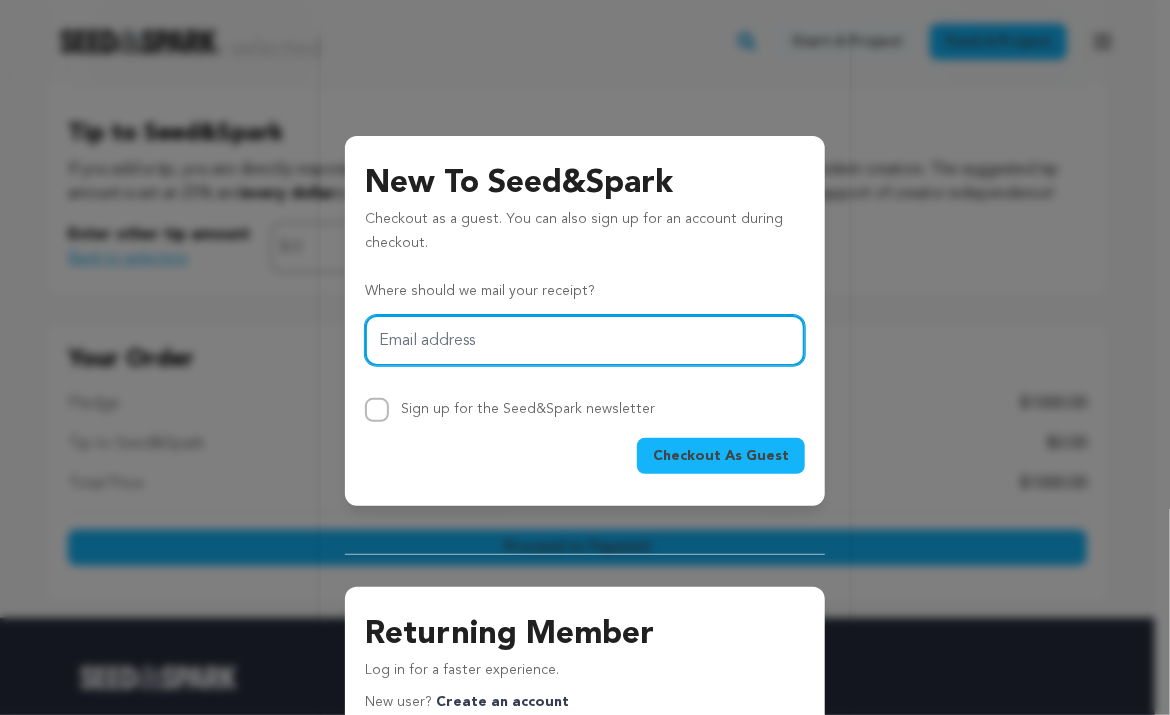 click on "Email address" at bounding box center [585, 340] 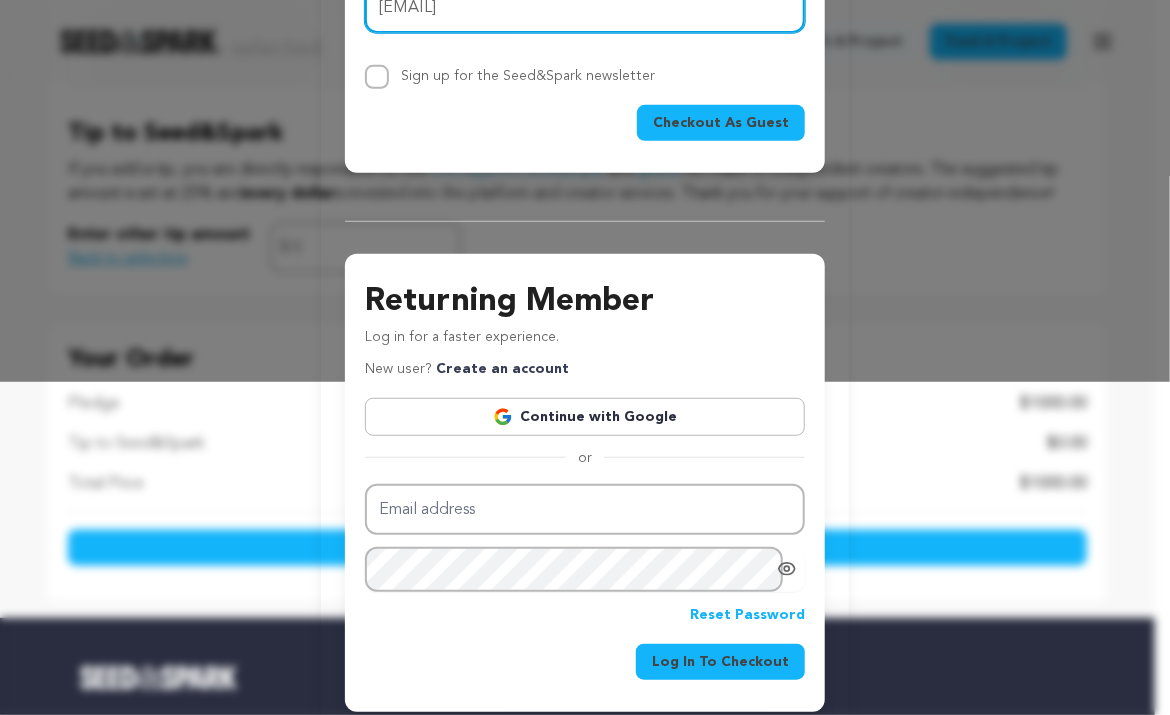 scroll, scrollTop: 166, scrollLeft: 0, axis: vertical 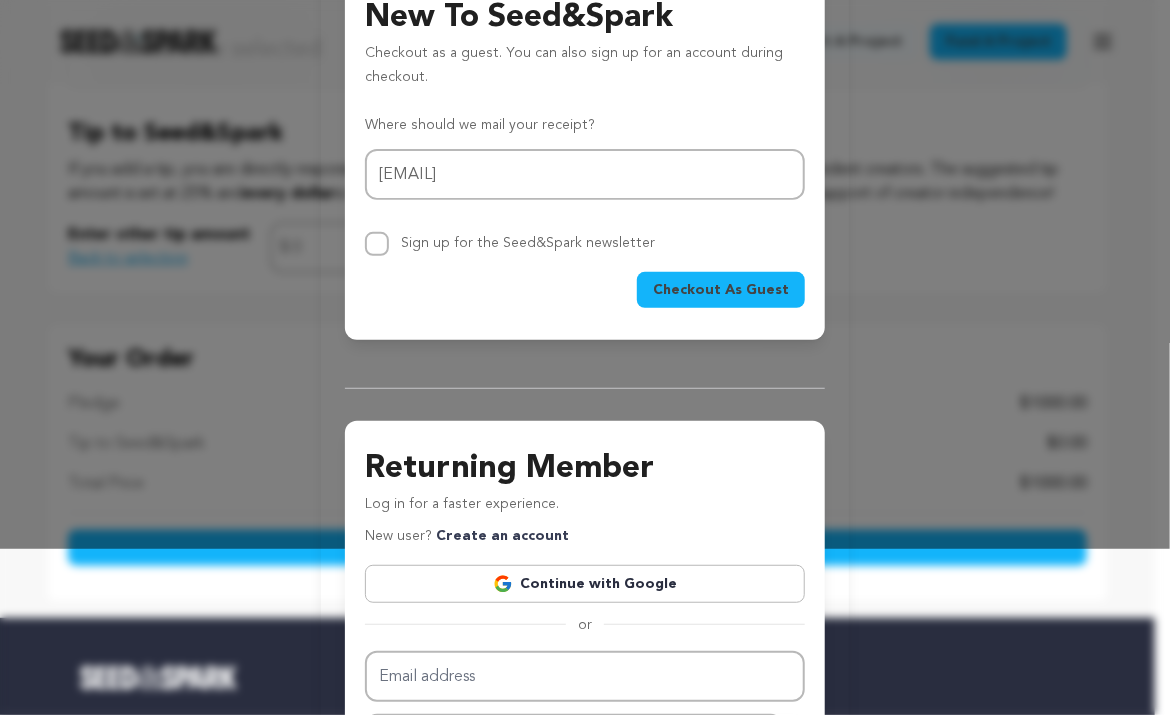 click on "Checkout As Guest" at bounding box center [721, 290] 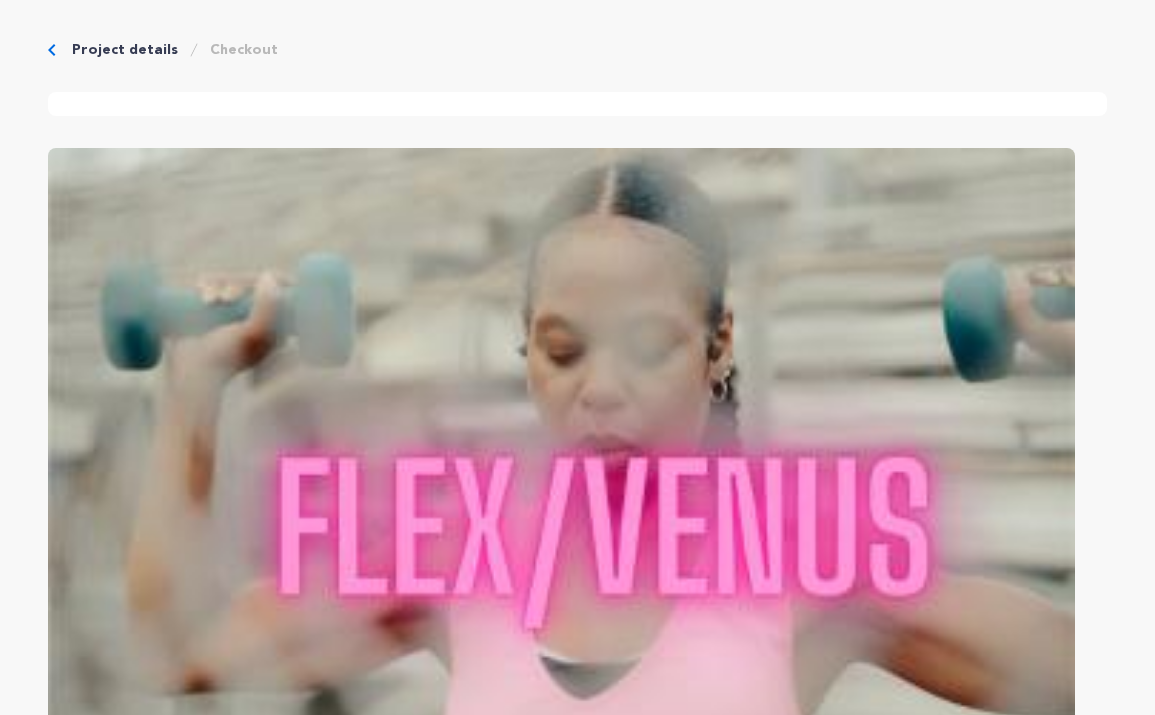 scroll, scrollTop: 752, scrollLeft: 0, axis: vertical 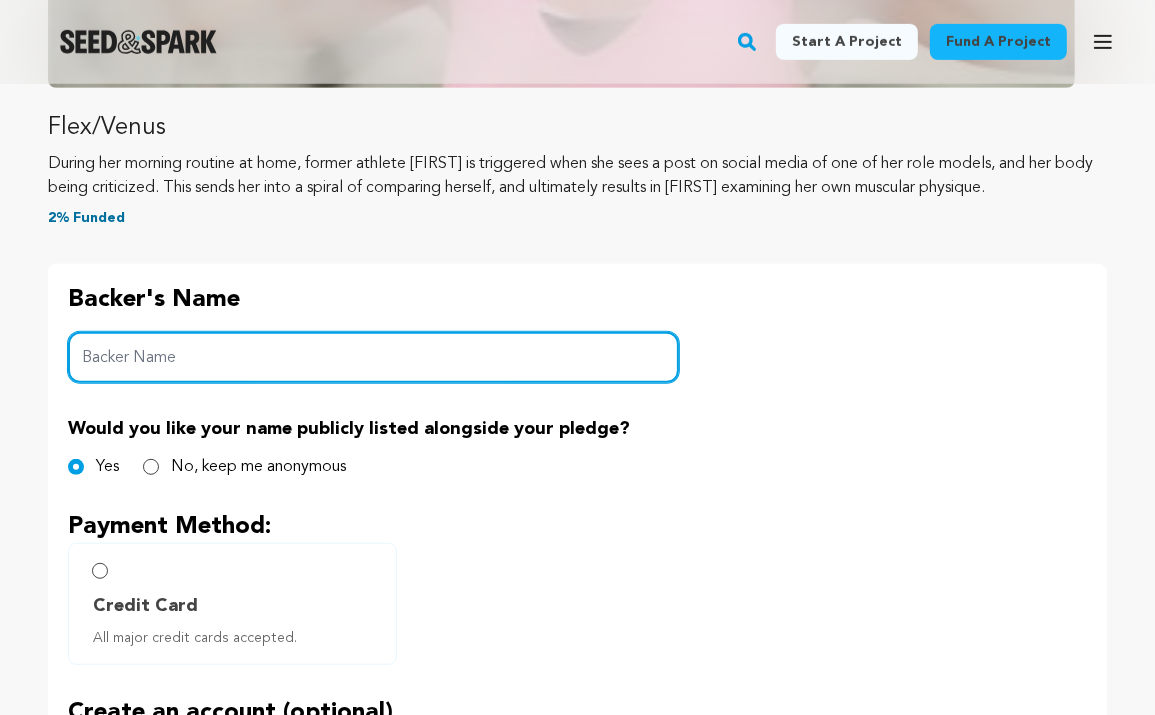 click on "Backer Name" at bounding box center [373, 357] 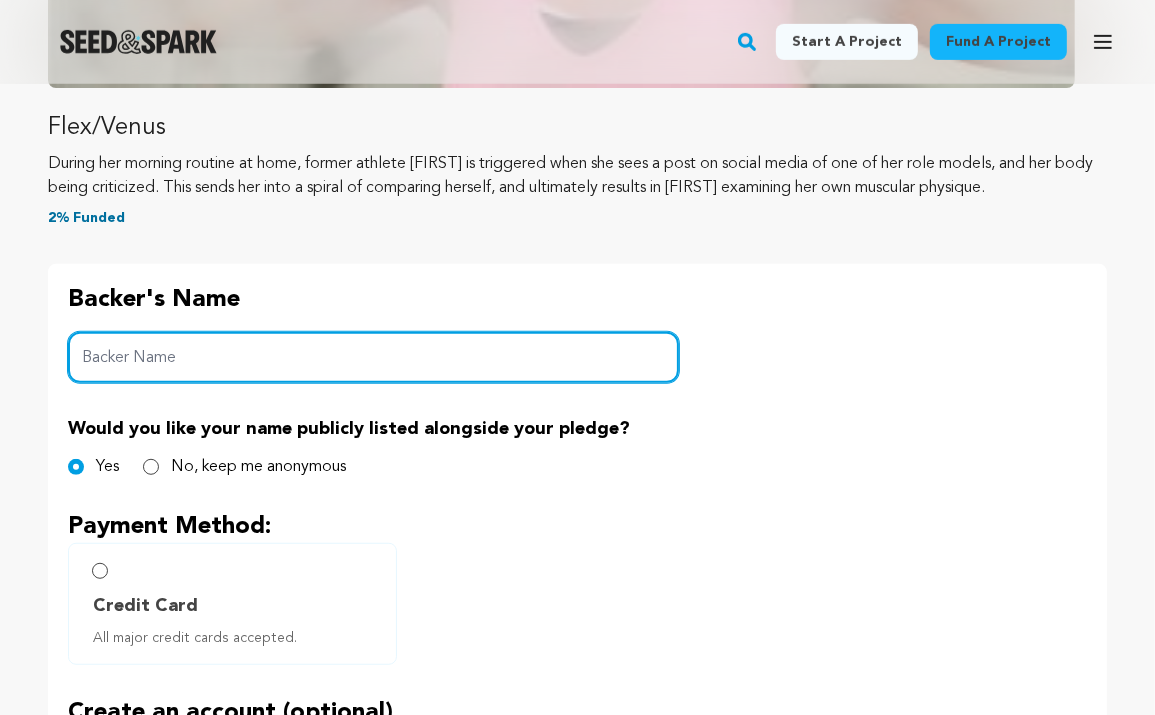 scroll, scrollTop: 918, scrollLeft: 0, axis: vertical 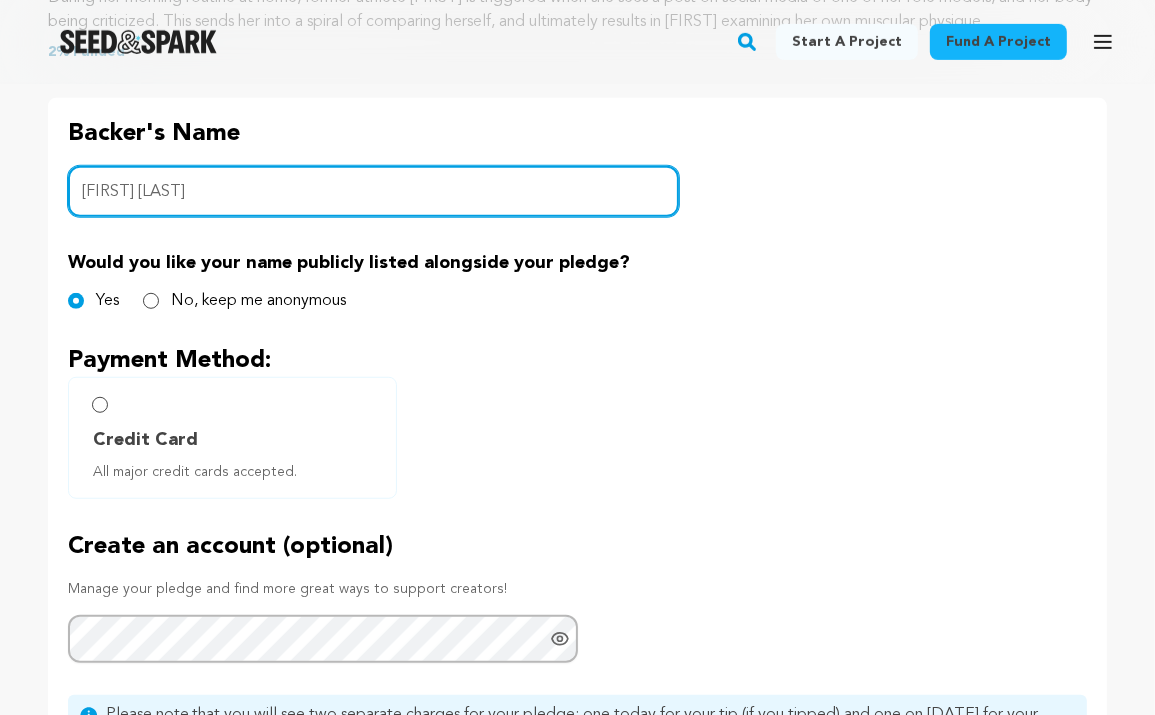 click on "[FIRST] [LAST]" at bounding box center [373, 191] 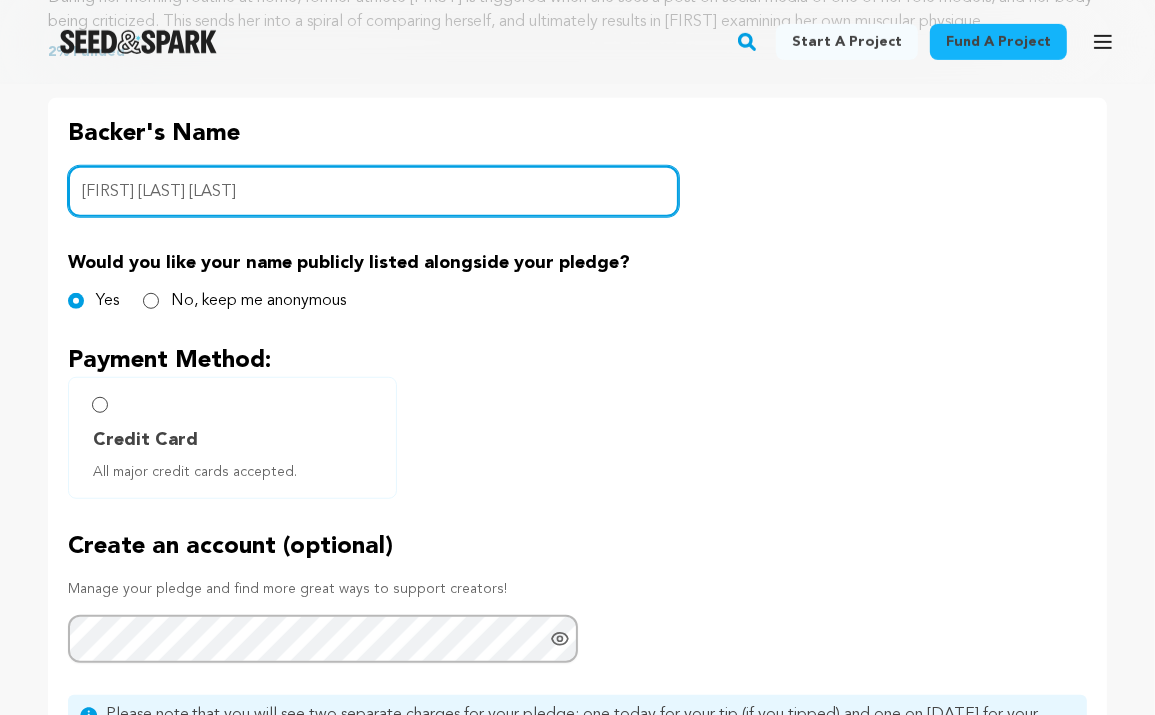 scroll, scrollTop: 1085, scrollLeft: 0, axis: vertical 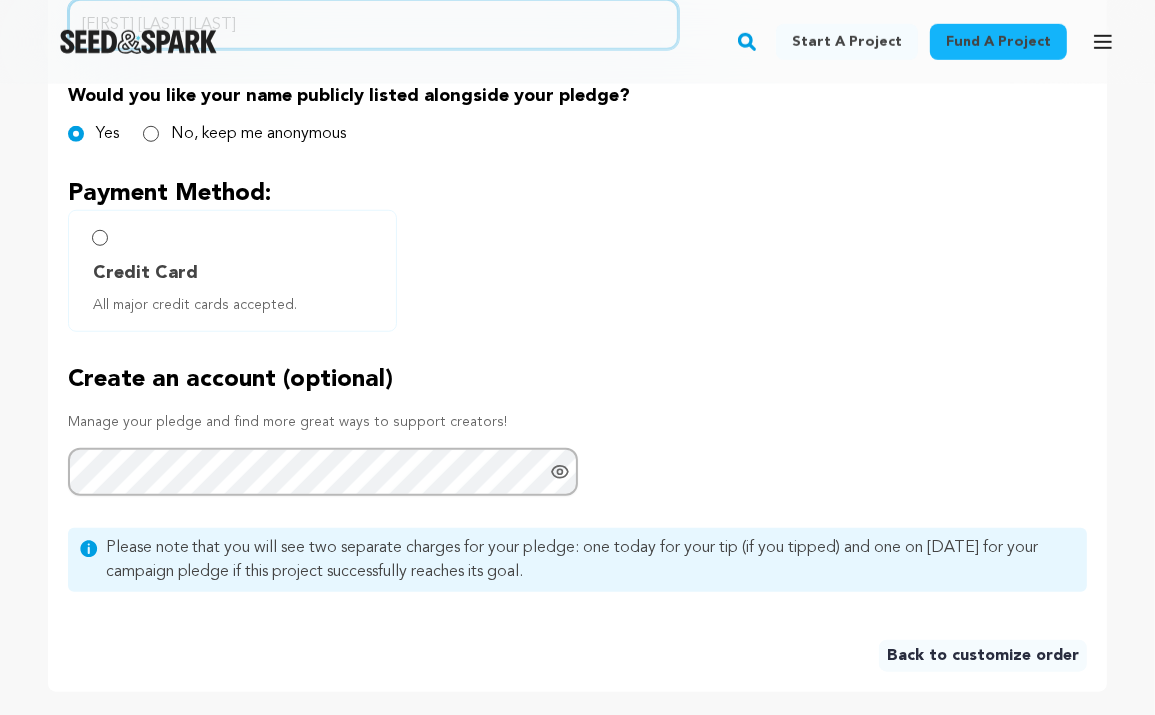 type on "[FIRST] [LAST] [LAST]" 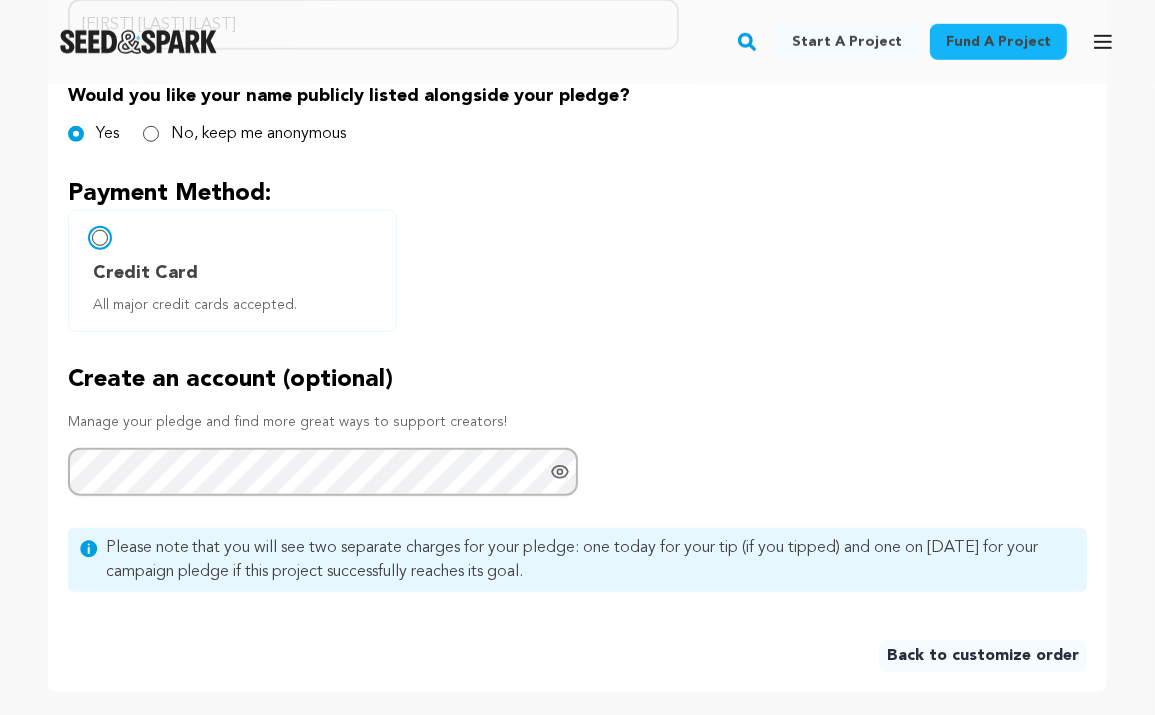 click on "Credit Card
All major credit cards accepted." at bounding box center [100, 238] 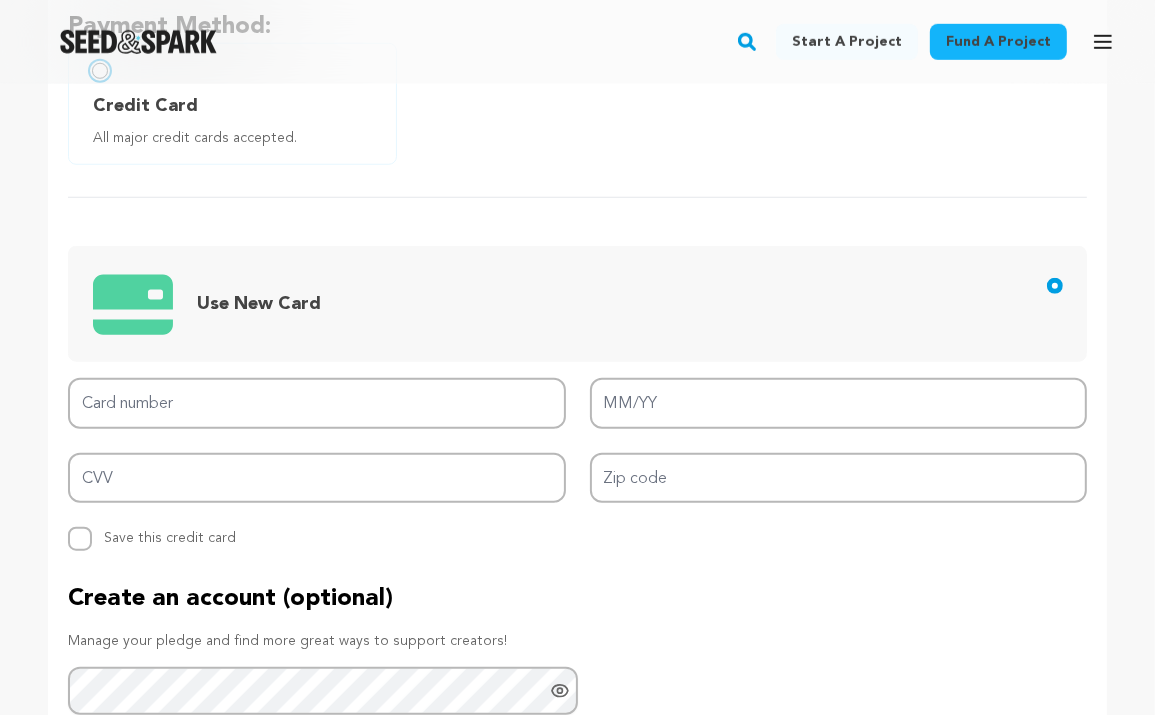 scroll, scrollTop: 1418, scrollLeft: 0, axis: vertical 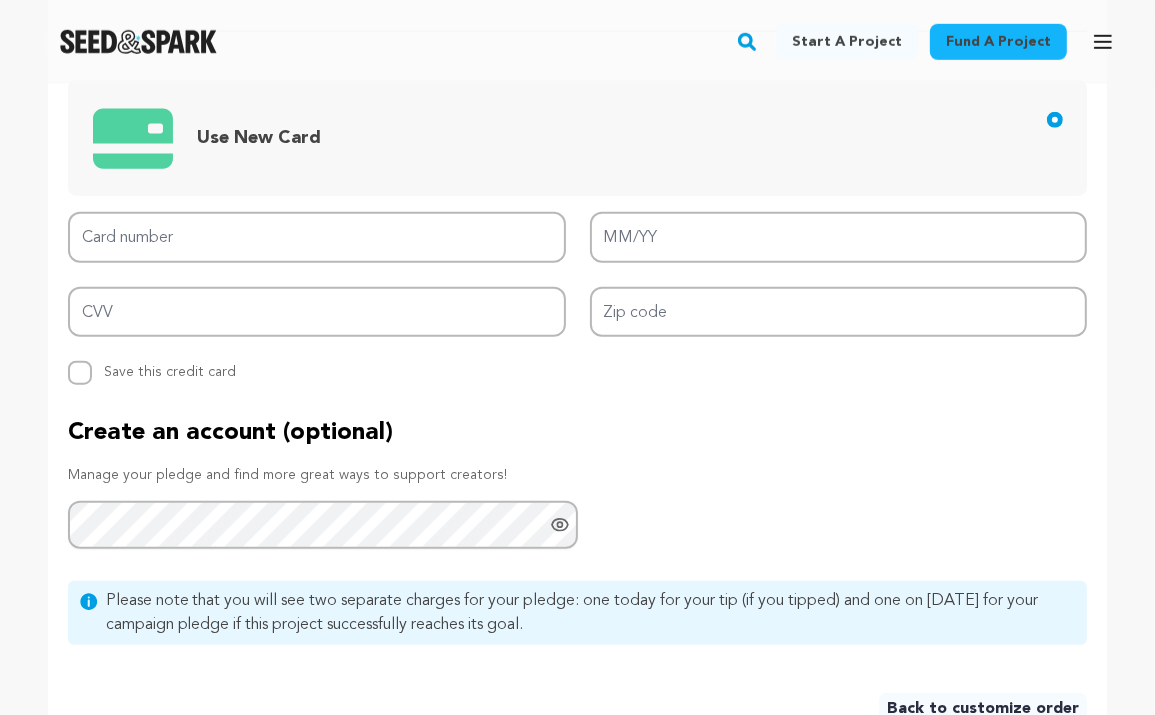 click 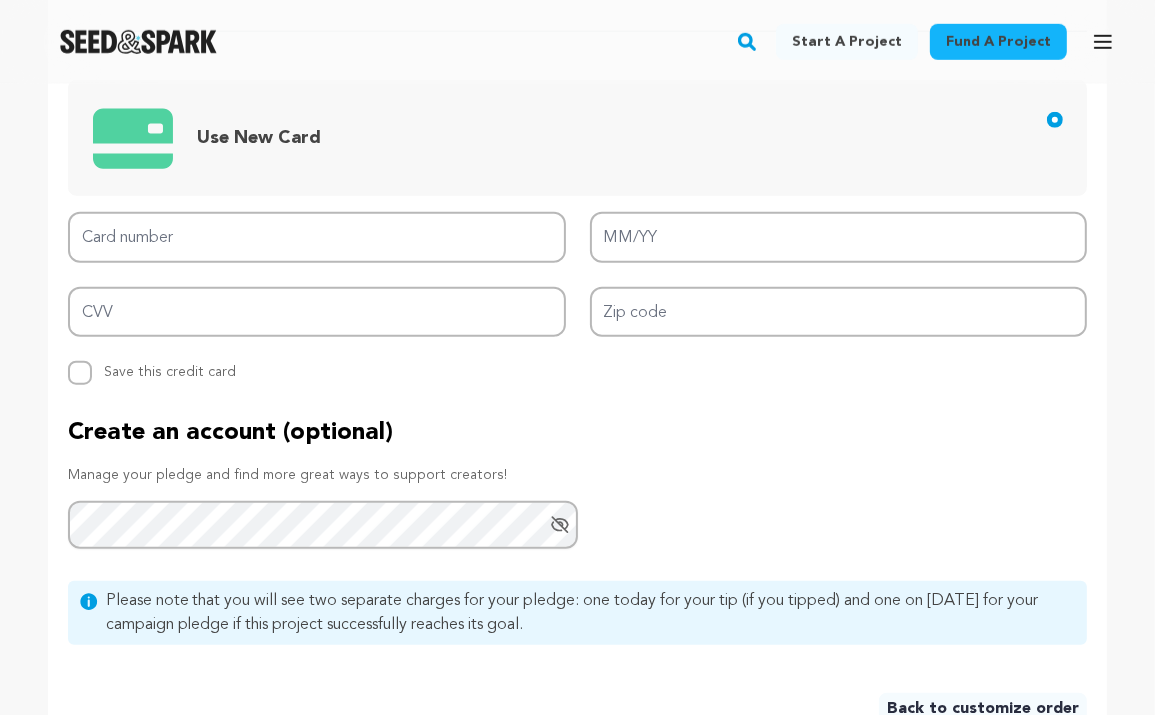 click 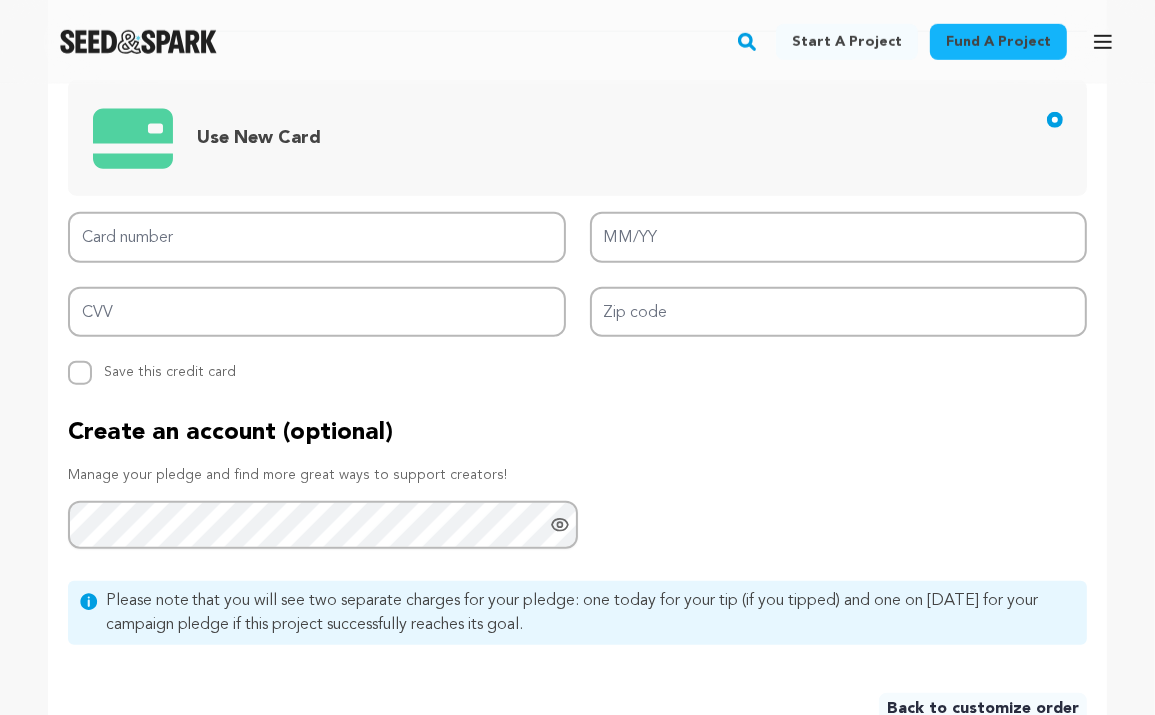 click 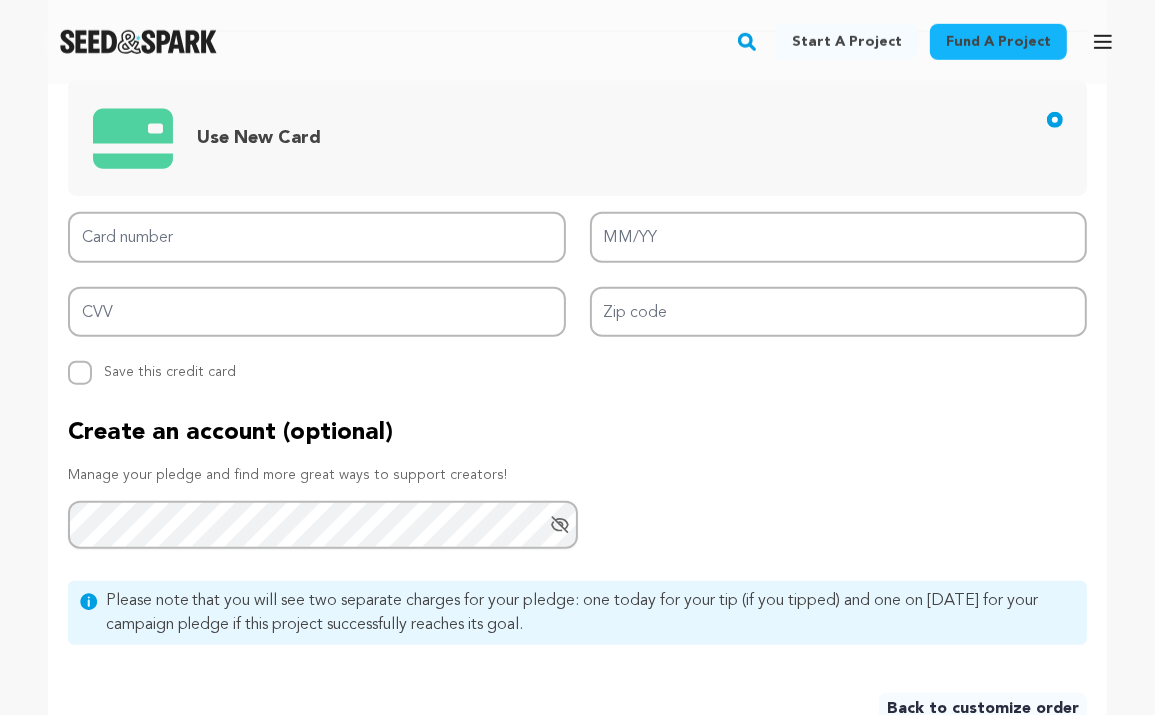 click 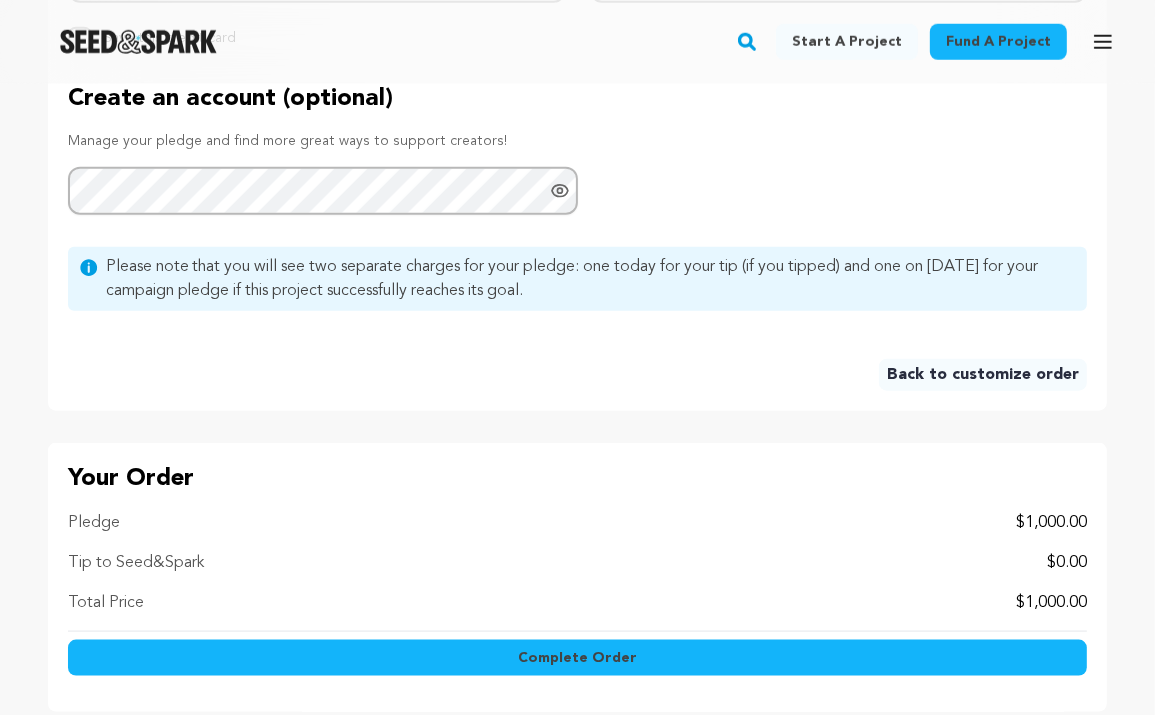 scroll, scrollTop: 1252, scrollLeft: 0, axis: vertical 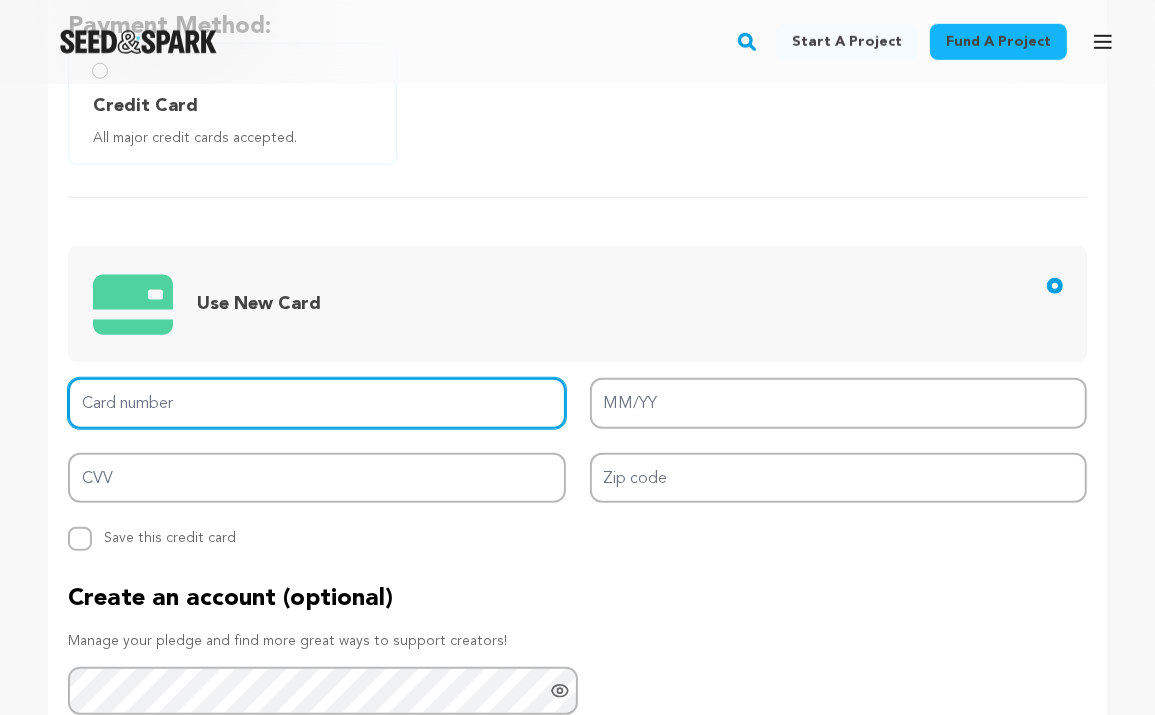 click on "Card number" at bounding box center (317, 403) 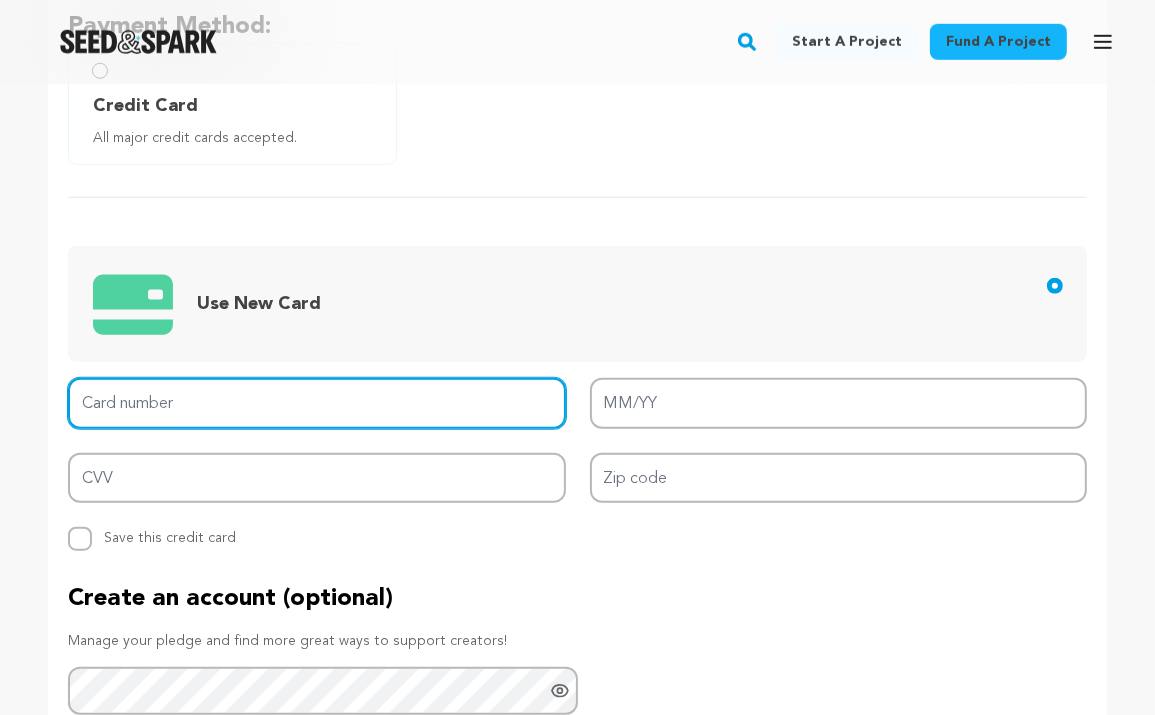click on "Card number" at bounding box center (317, 403) 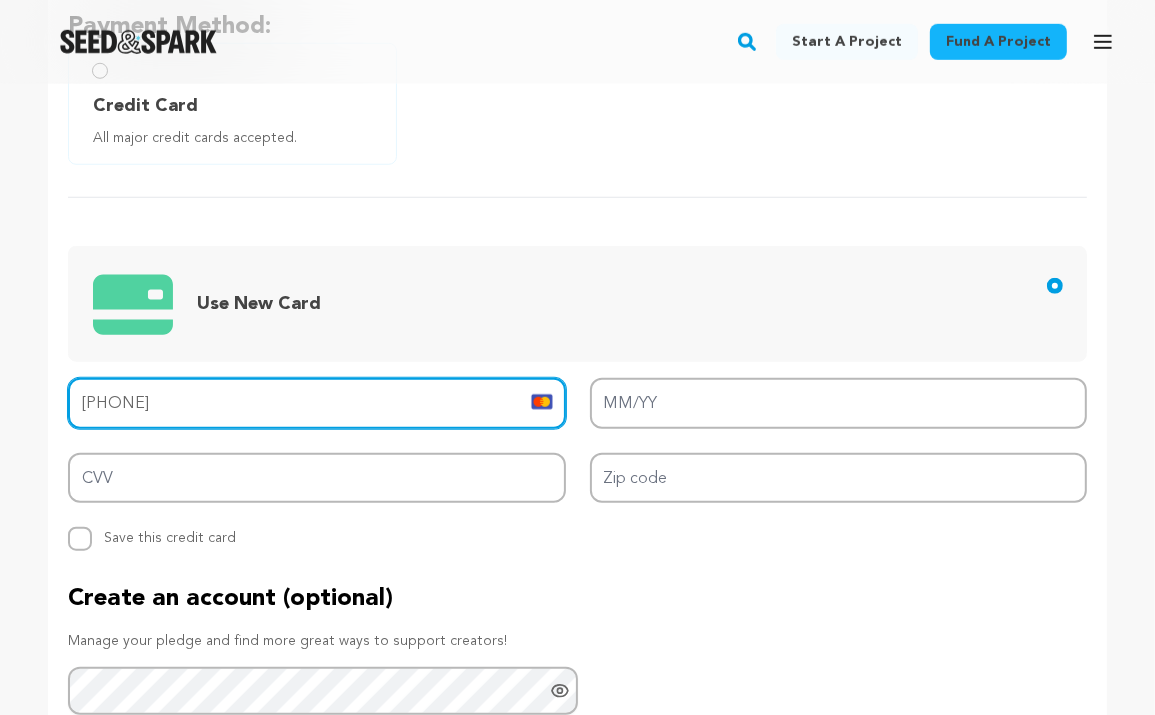 type on "[PHONE]" 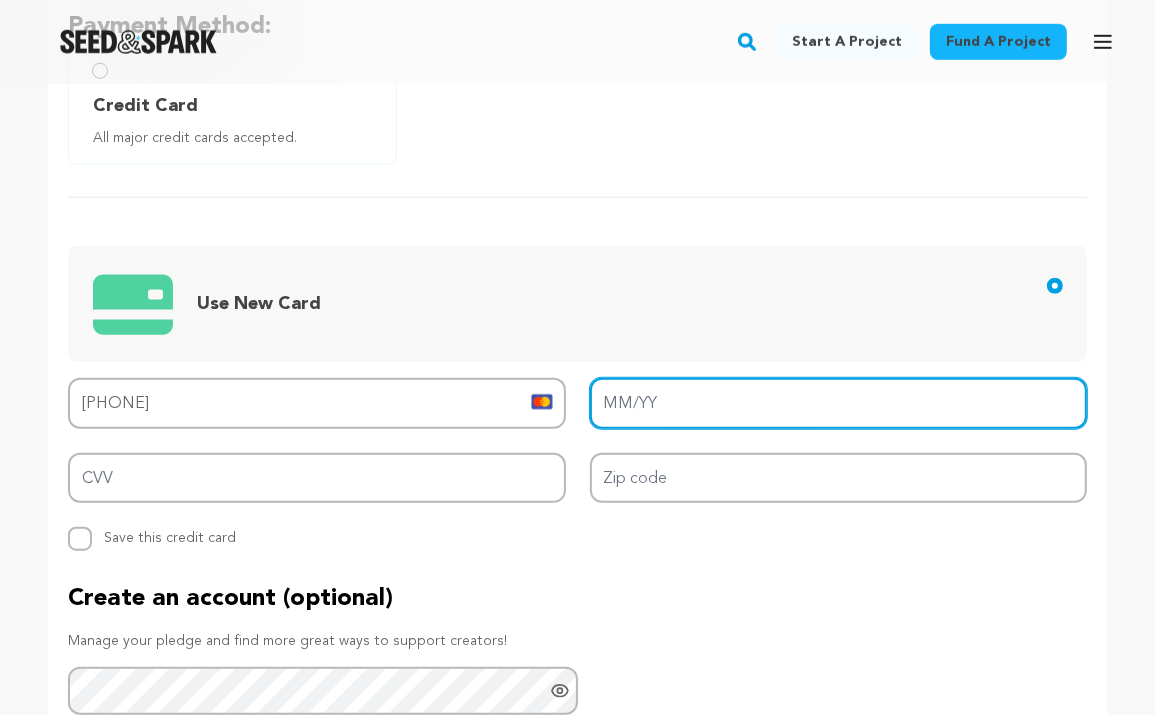 click on "MM/YY" at bounding box center [839, 403] 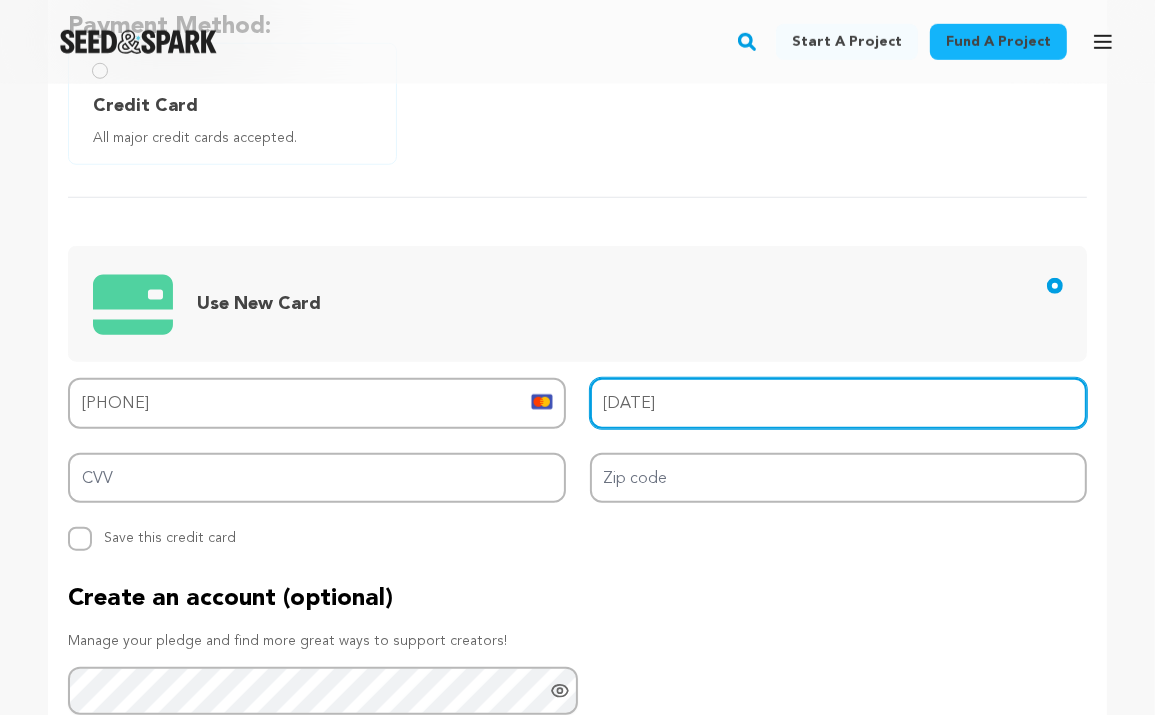 type on "[DATE]" 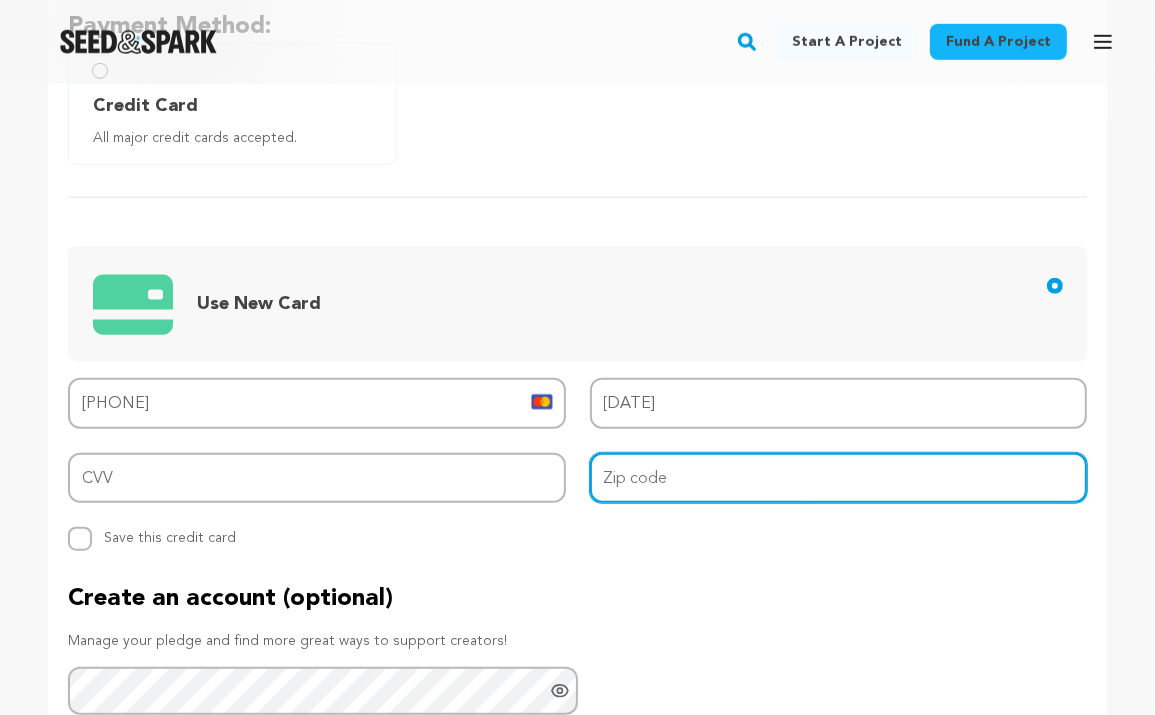 click on "Zip code" at bounding box center [839, 478] 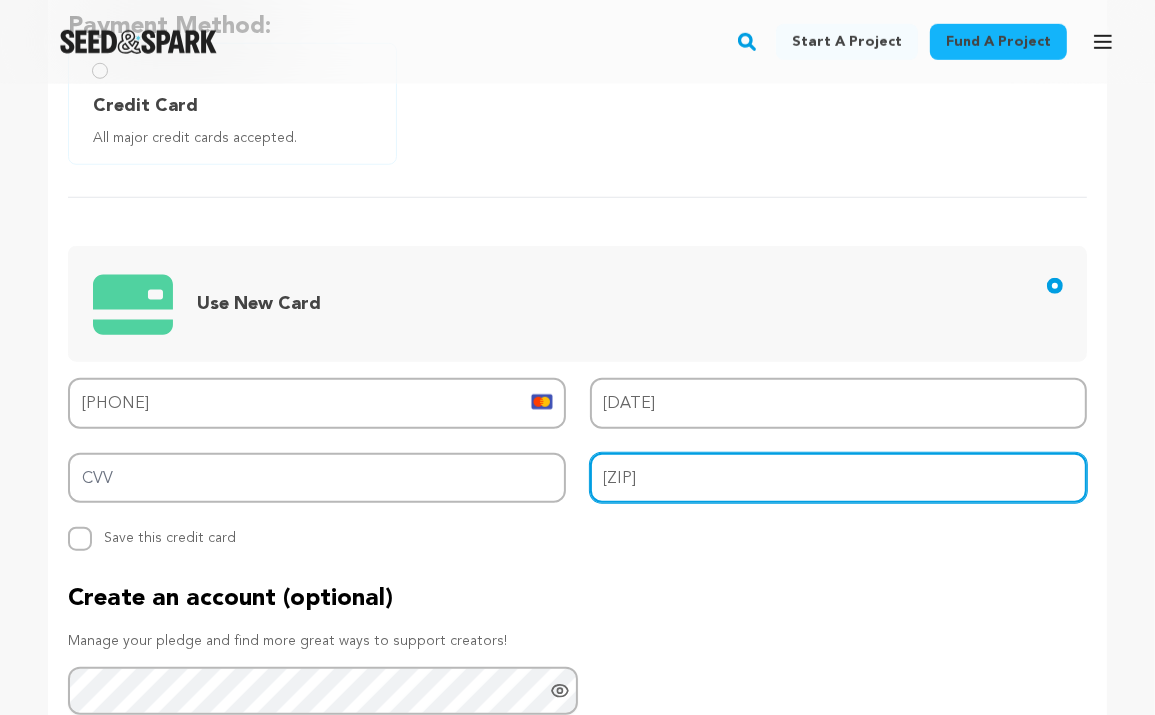 type on "[ZIP]" 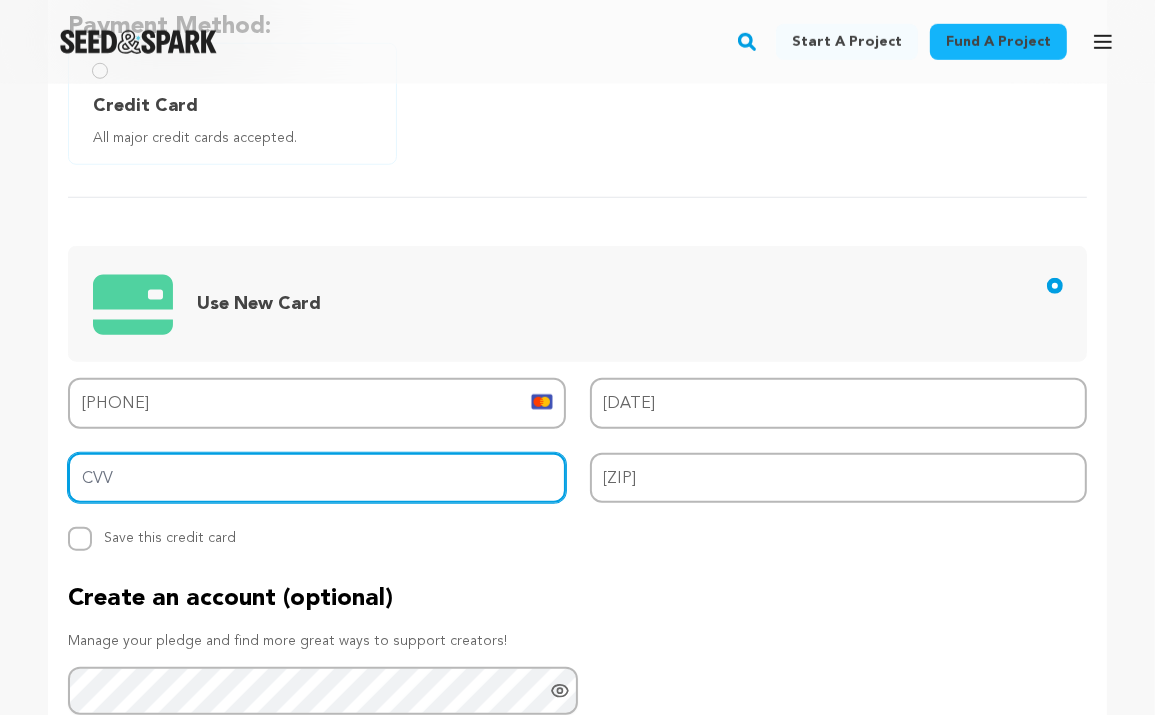 click on "CVV" at bounding box center (317, 478) 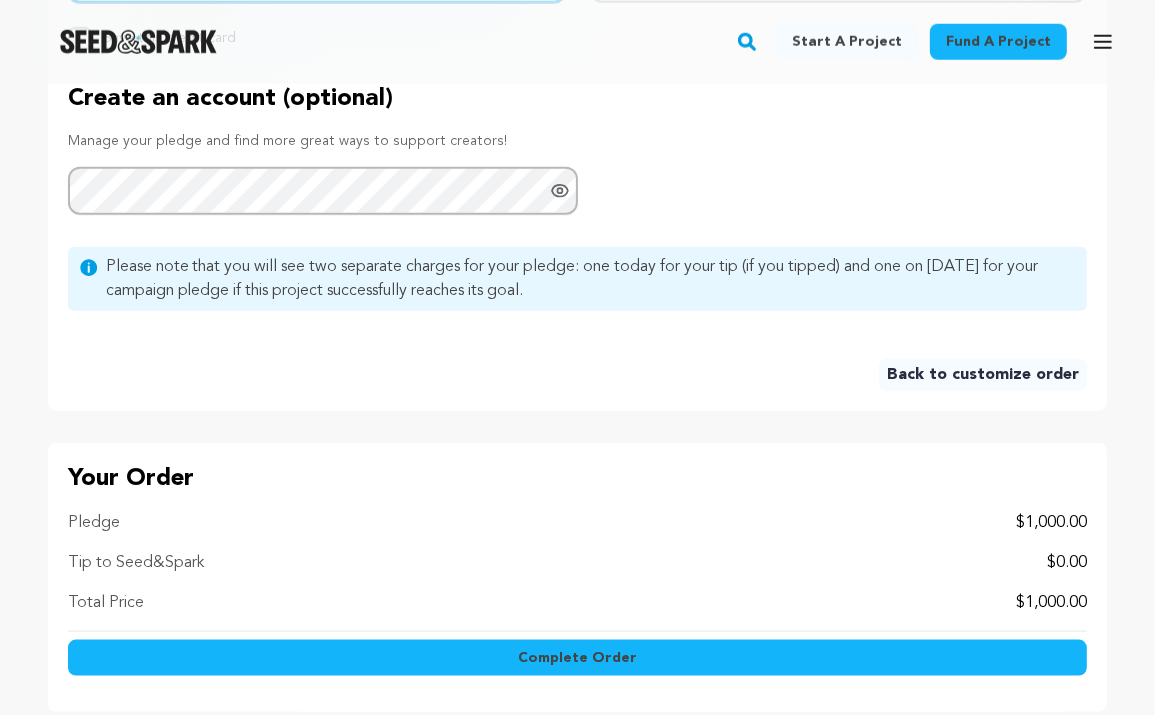 scroll, scrollTop: 1918, scrollLeft: 0, axis: vertical 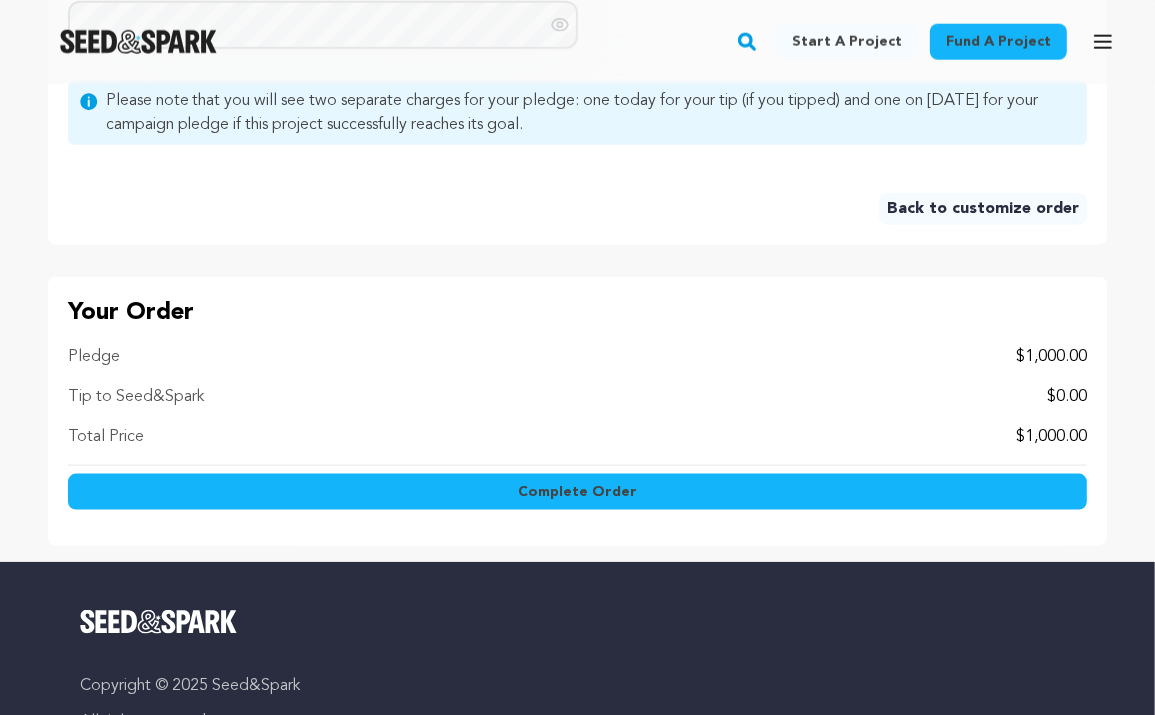 type on "[YEAR]" 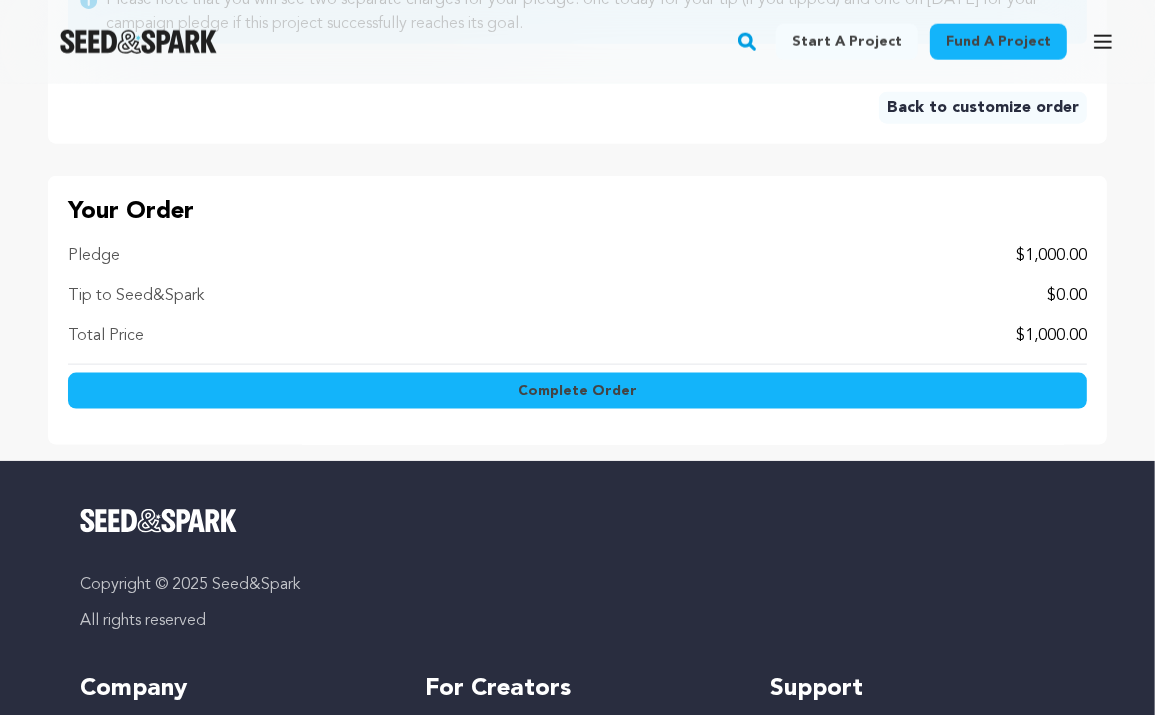 scroll, scrollTop: 1818, scrollLeft: 0, axis: vertical 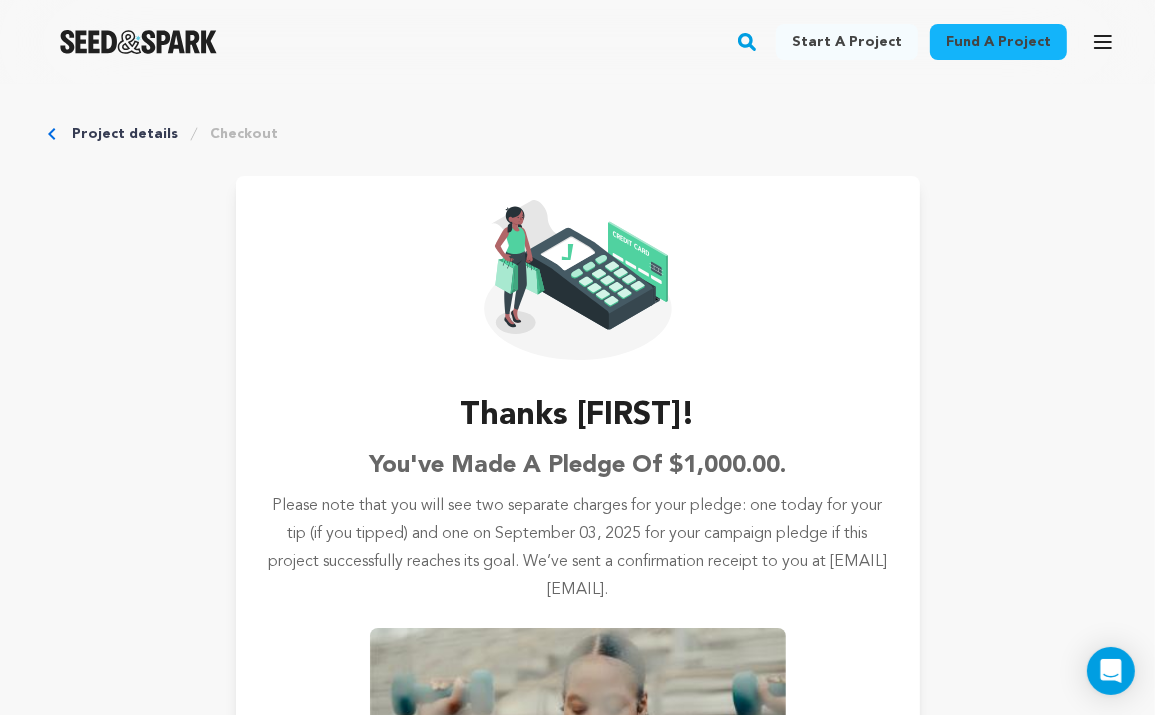 click on "Project details" at bounding box center [125, 134] 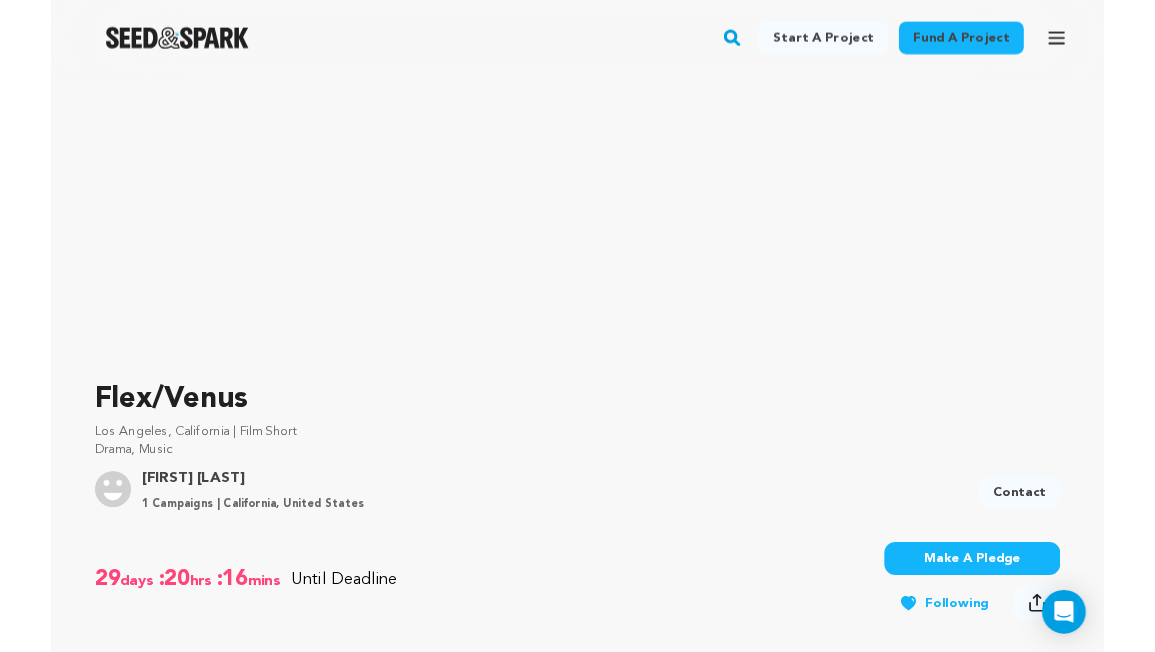 scroll, scrollTop: 666, scrollLeft: 0, axis: vertical 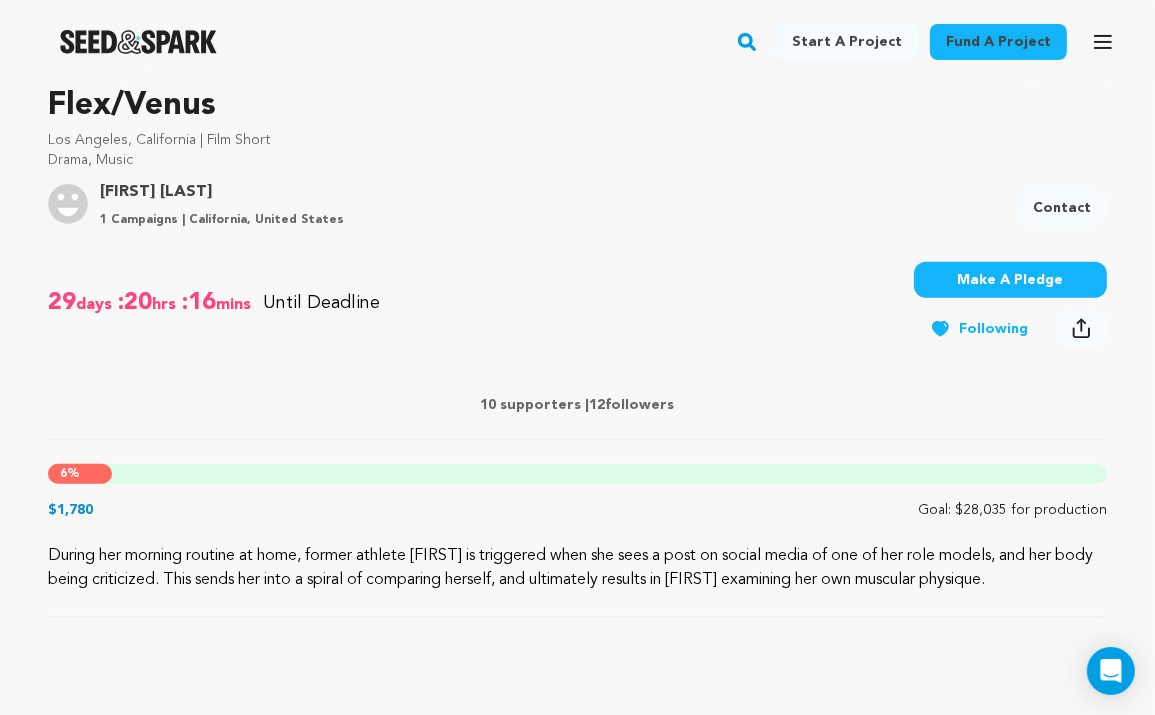 click on "Fund a project
Project details
You supported this project!
Manage  your pledge.
[FIRST]/[FIRST]
[CITY], [STATE] |                                 Film Short" at bounding box center (577, 4595) 